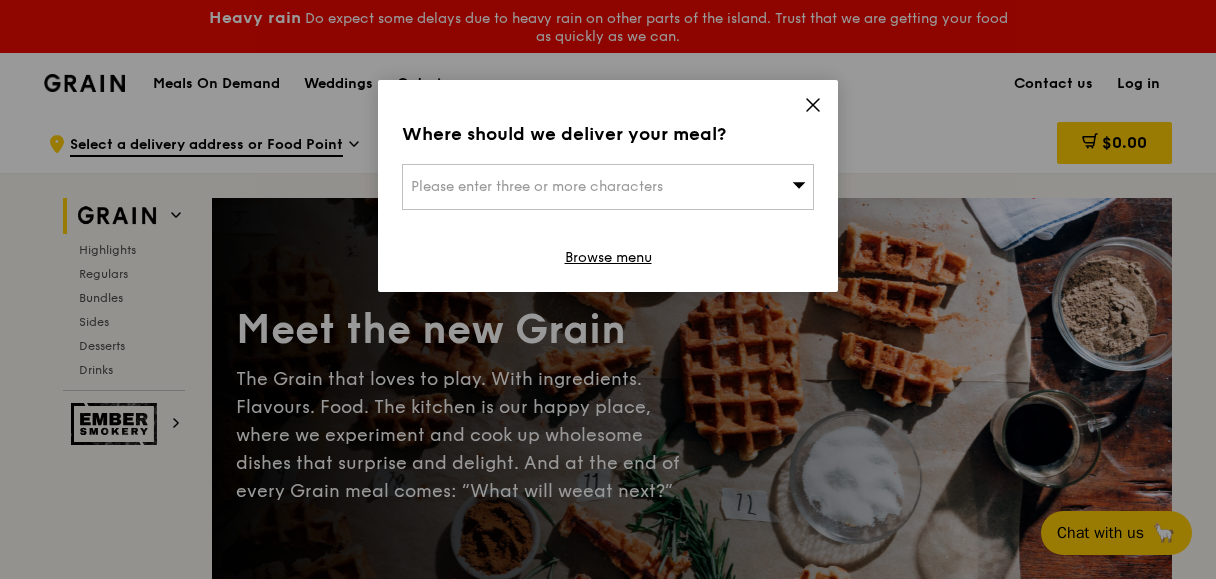 scroll, scrollTop: 0, scrollLeft: 0, axis: both 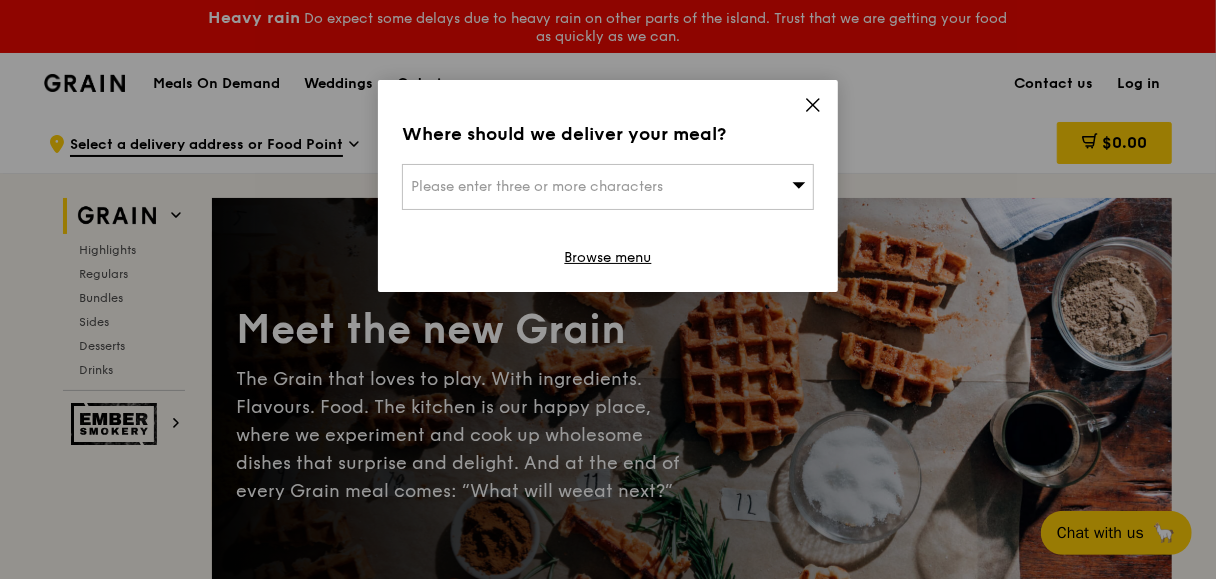 click 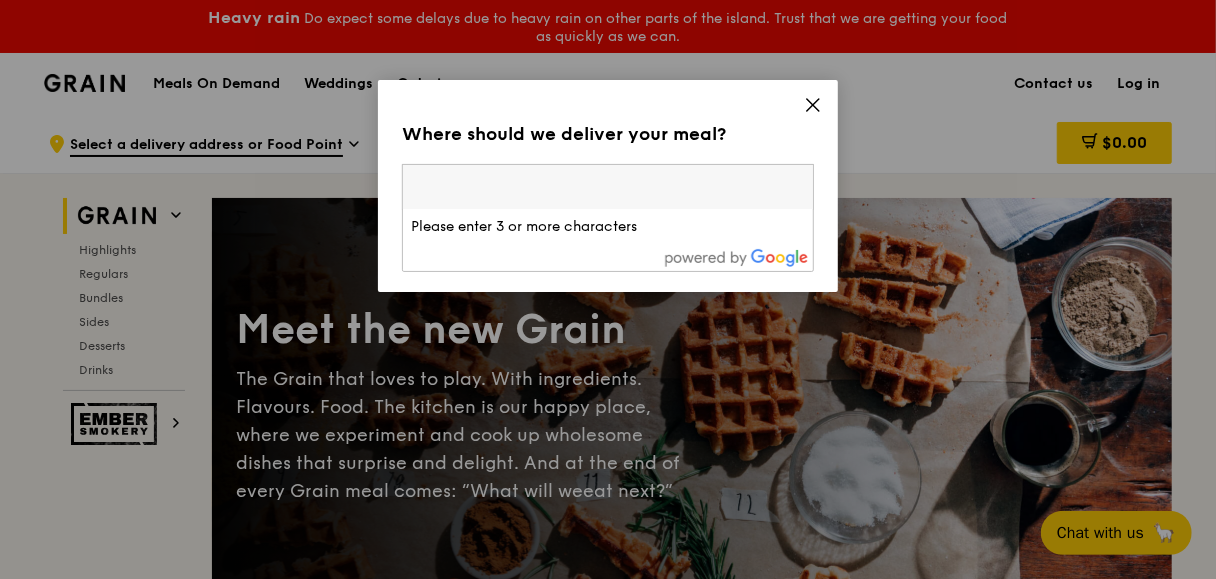 click at bounding box center (608, 187) 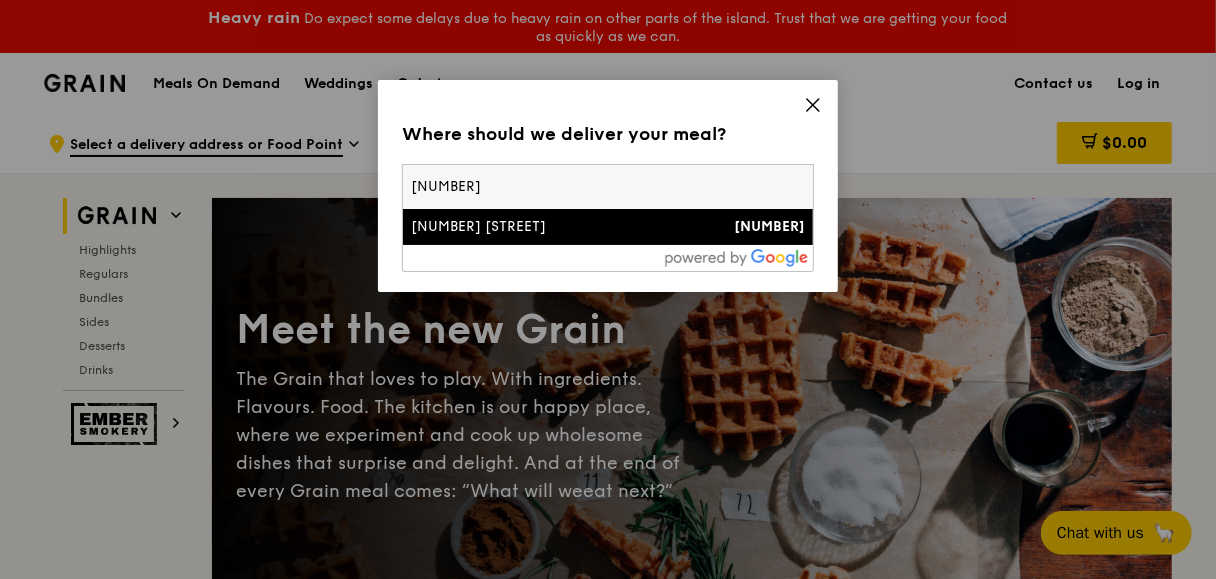 type on "[NUMBER]" 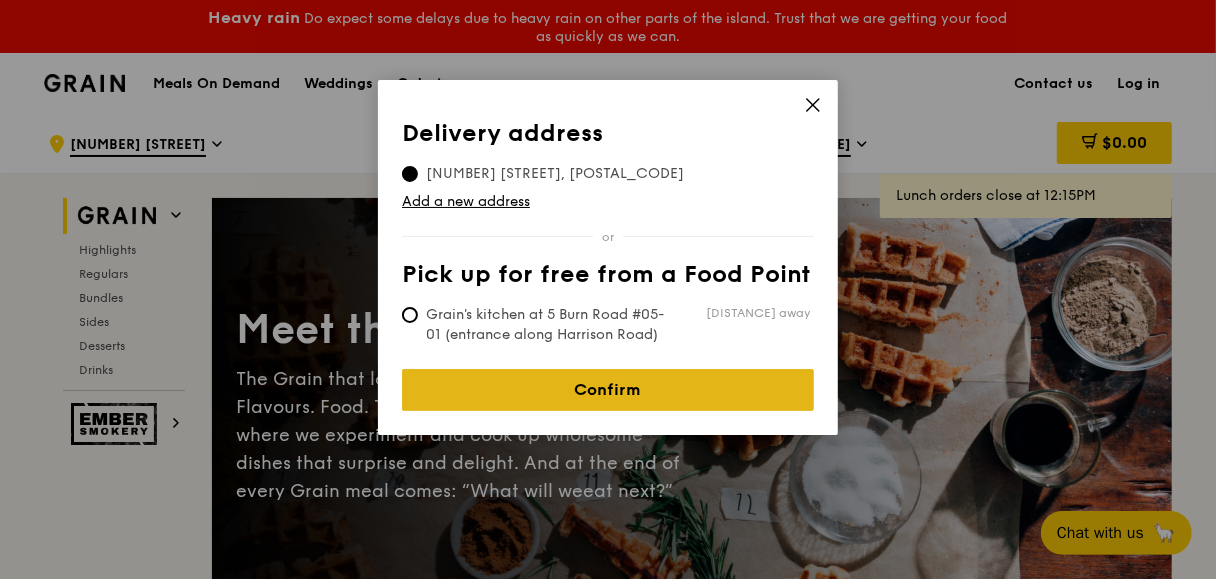 click on "Confirm" at bounding box center [608, 390] 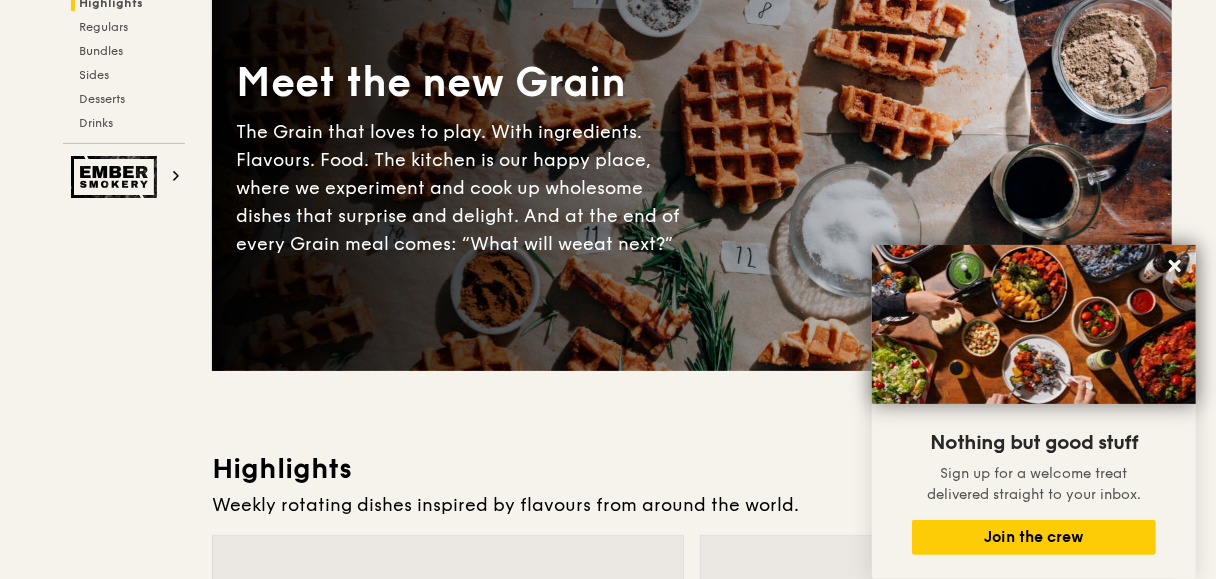 scroll, scrollTop: 0, scrollLeft: 0, axis: both 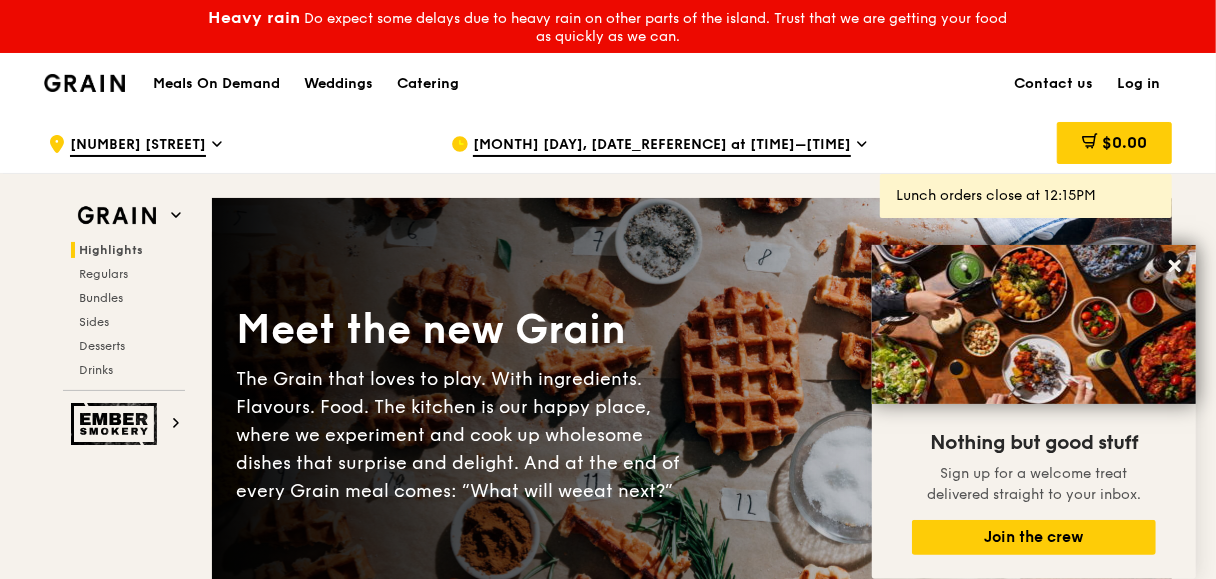 click 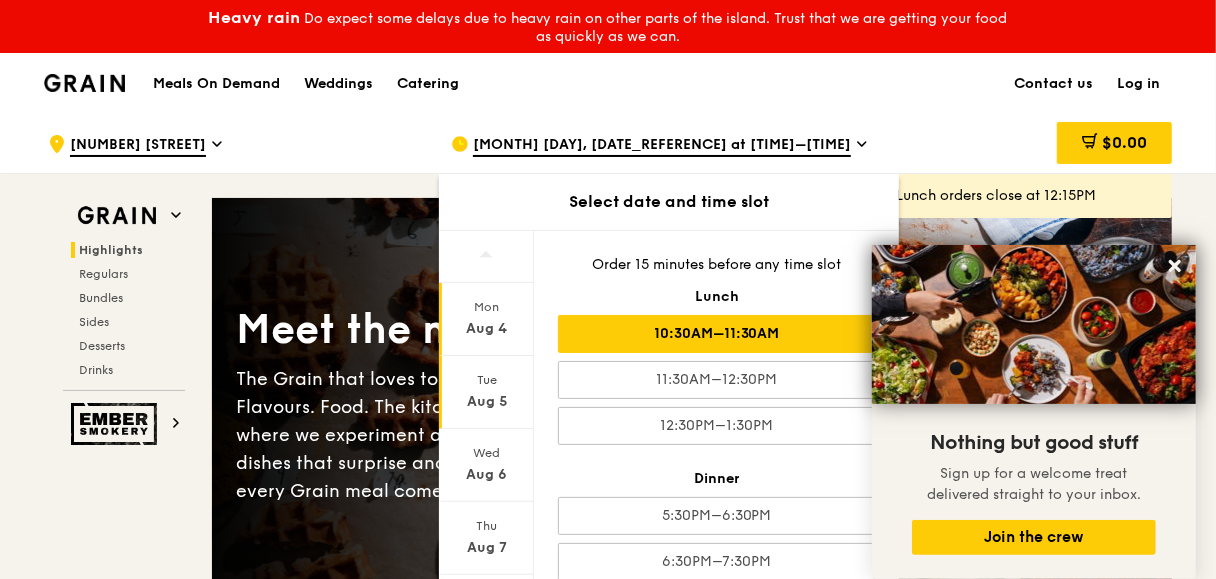 click on "Aug 5" at bounding box center [486, 402] 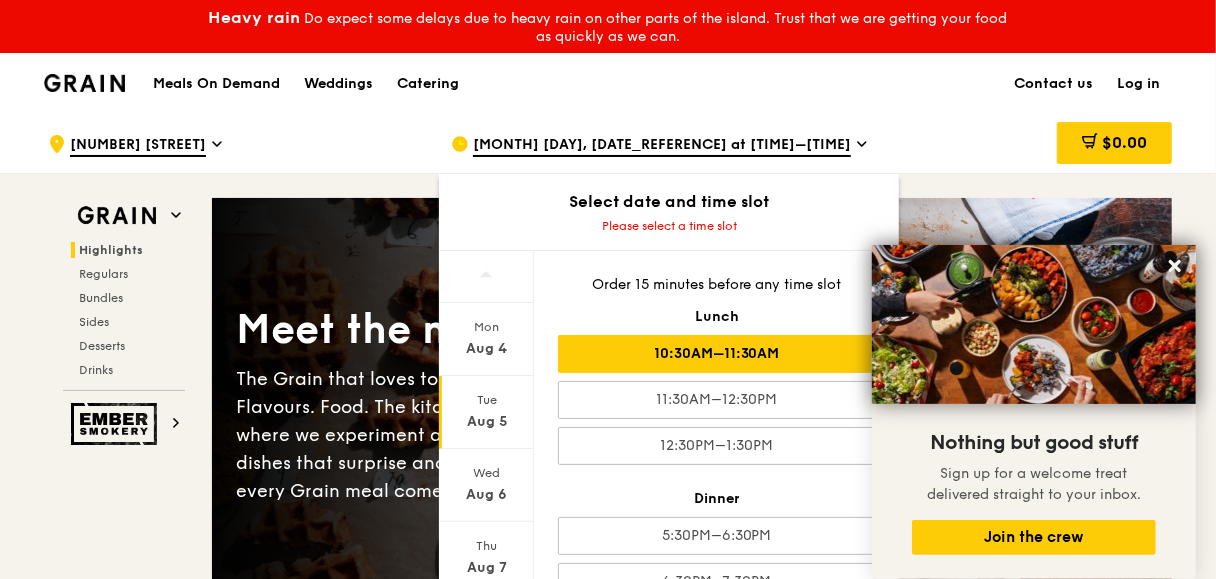 click on "10:30AM–11:30AM" at bounding box center [716, 354] 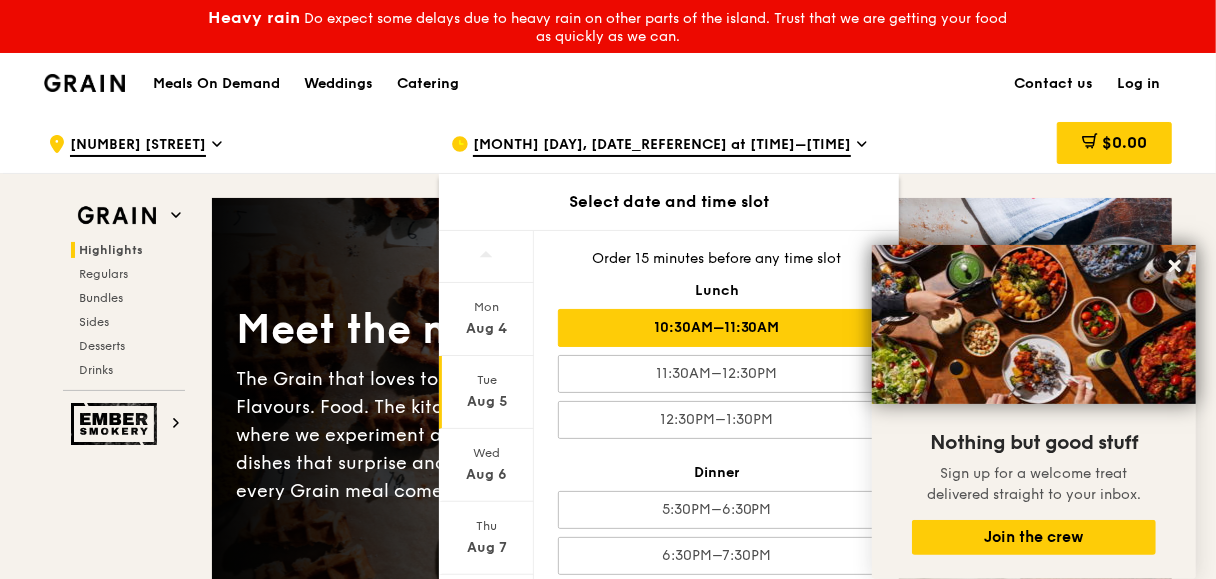 scroll, scrollTop: 8, scrollLeft: 0, axis: vertical 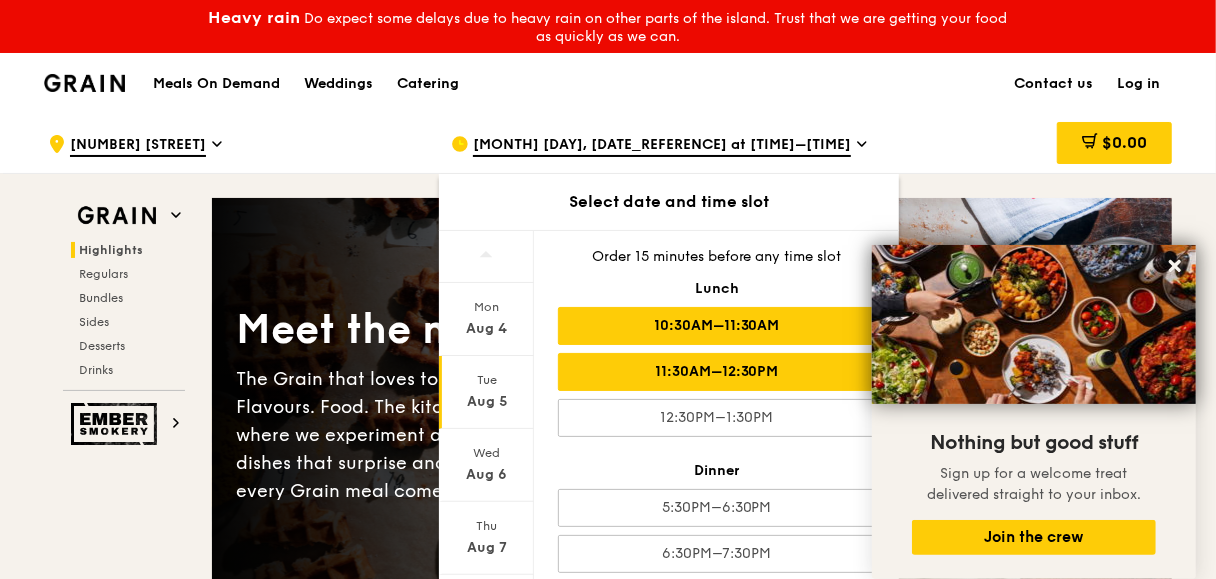 click on "11:30AM–12:30PM" at bounding box center (716, 372) 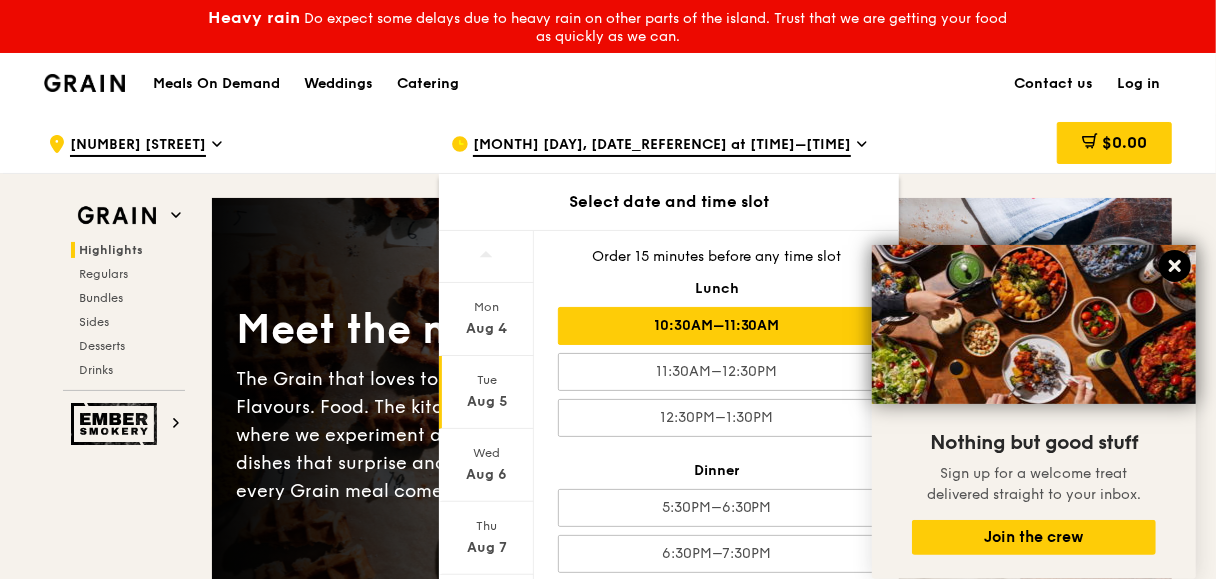 click 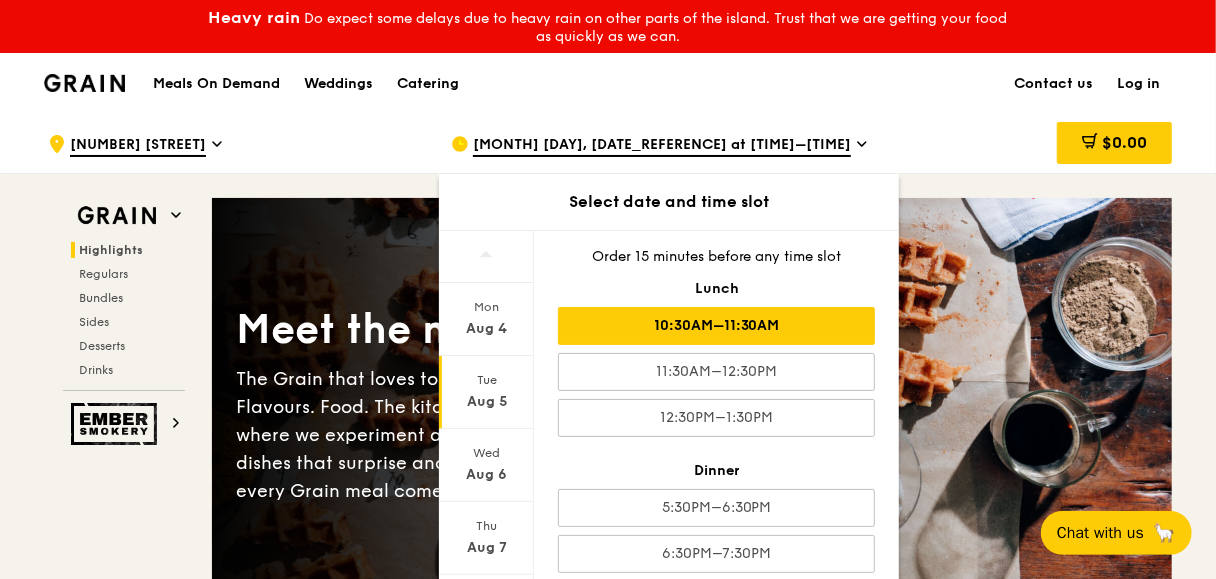 scroll, scrollTop: 266, scrollLeft: 0, axis: vertical 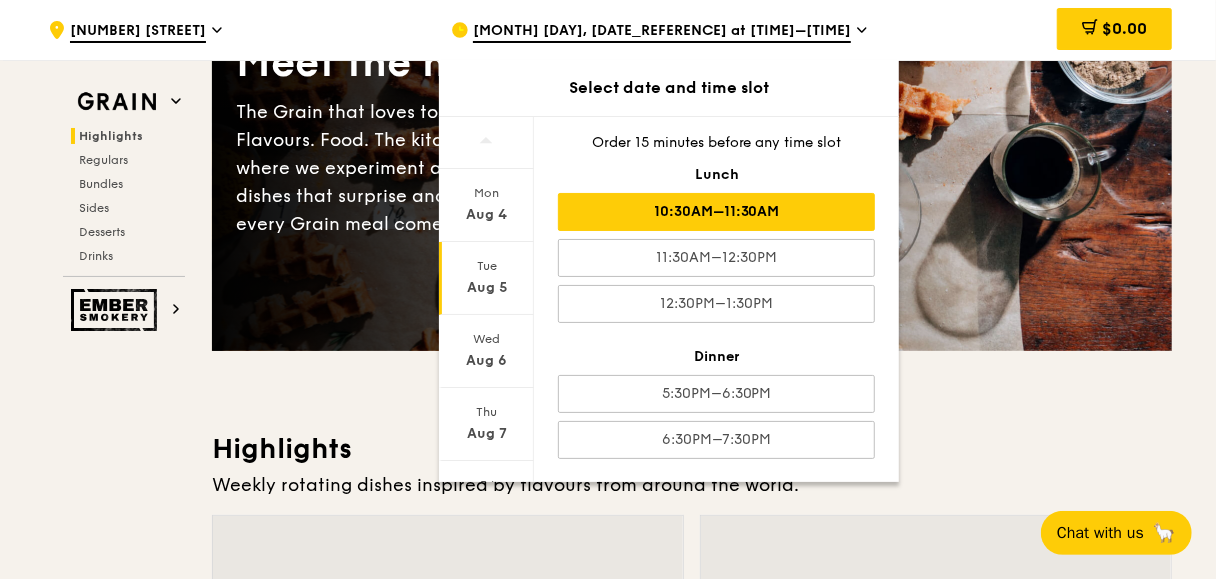 click on "Highlights" at bounding box center [692, 449] 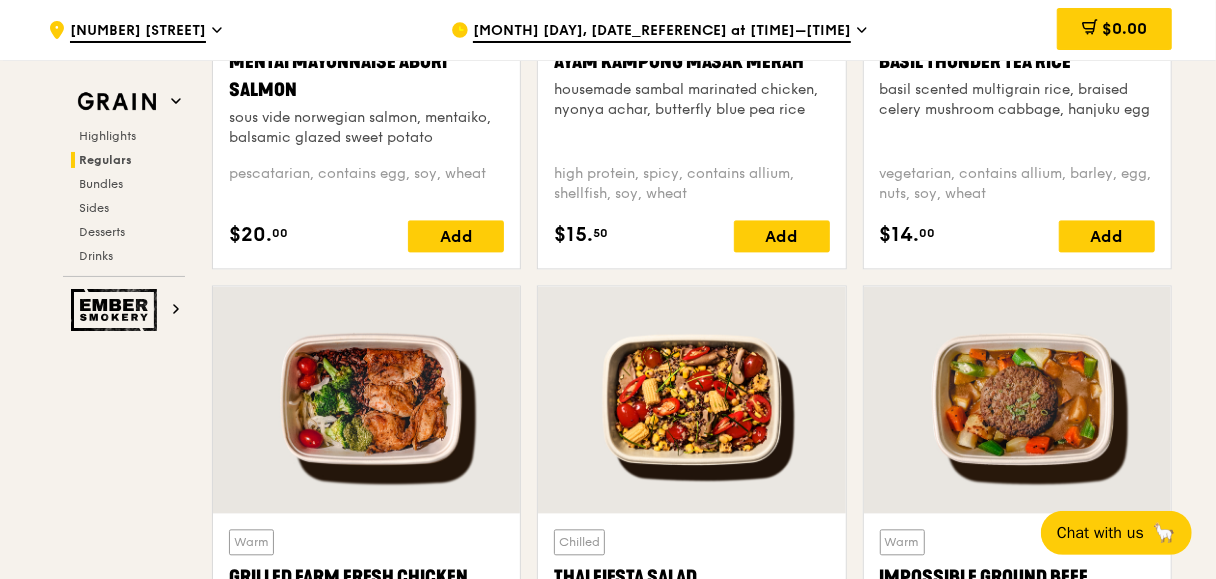 scroll, scrollTop: 2400, scrollLeft: 0, axis: vertical 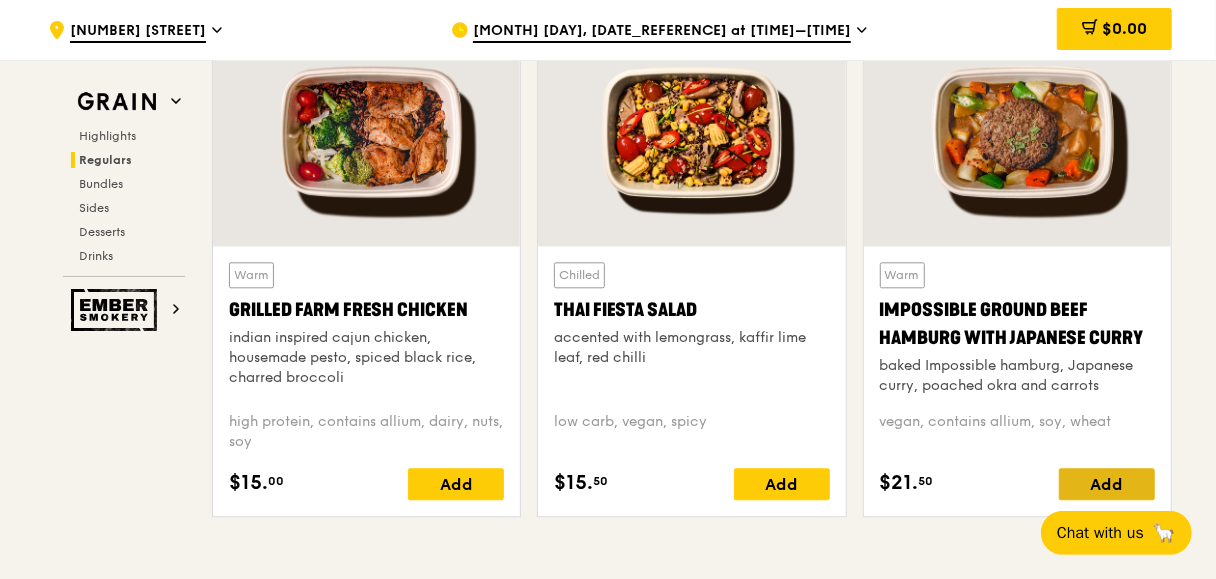 click on "Add" at bounding box center (1107, 484) 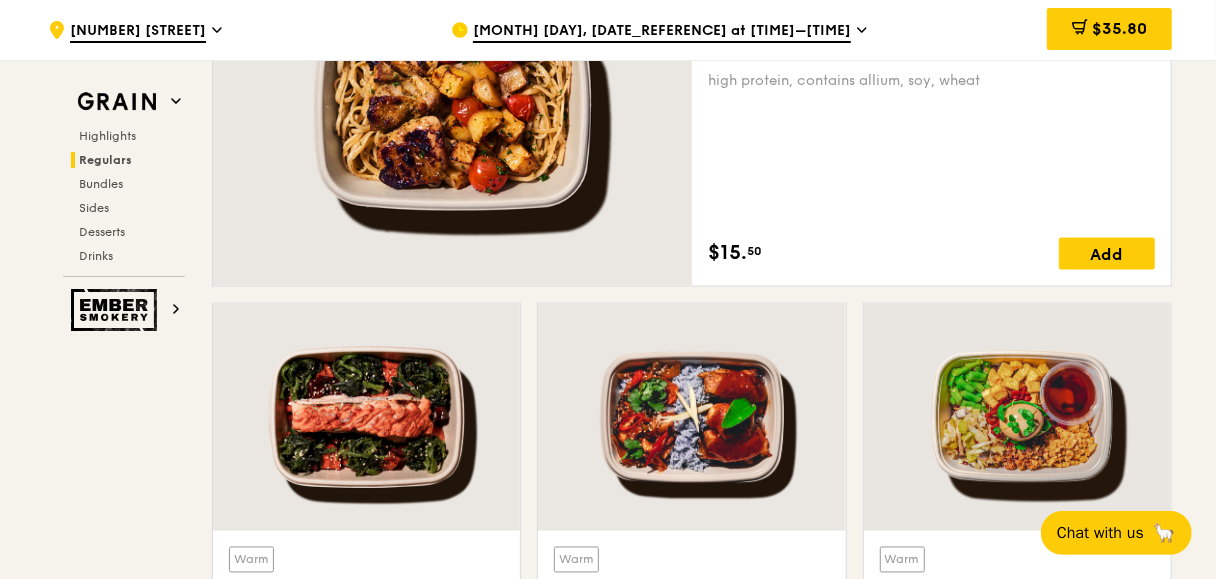 scroll, scrollTop: 1866, scrollLeft: 0, axis: vertical 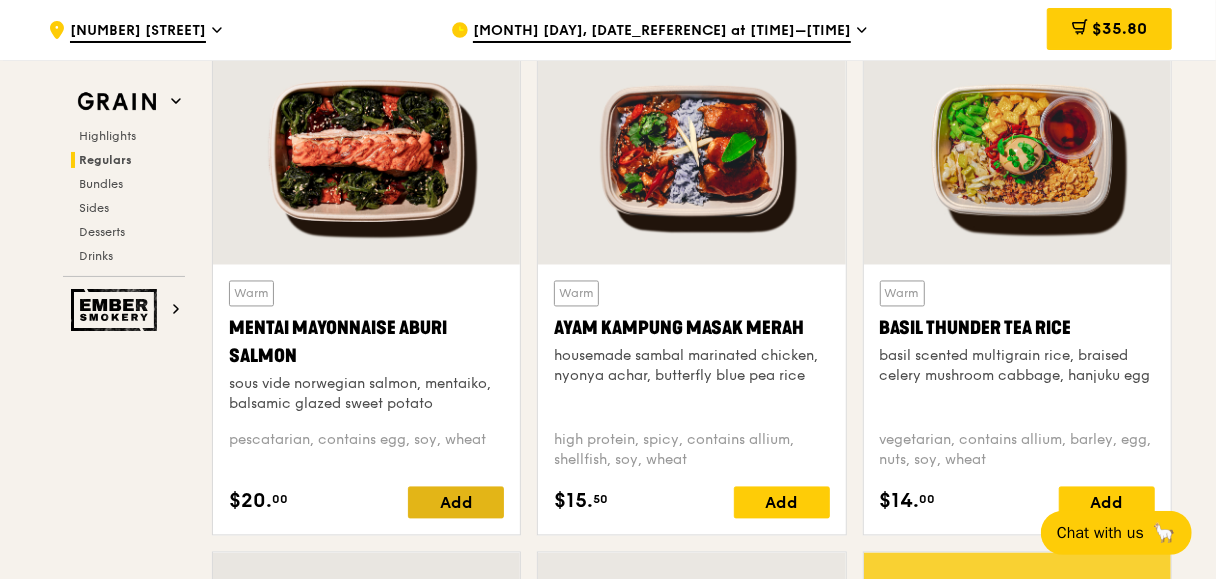click on "Add" at bounding box center [456, 503] 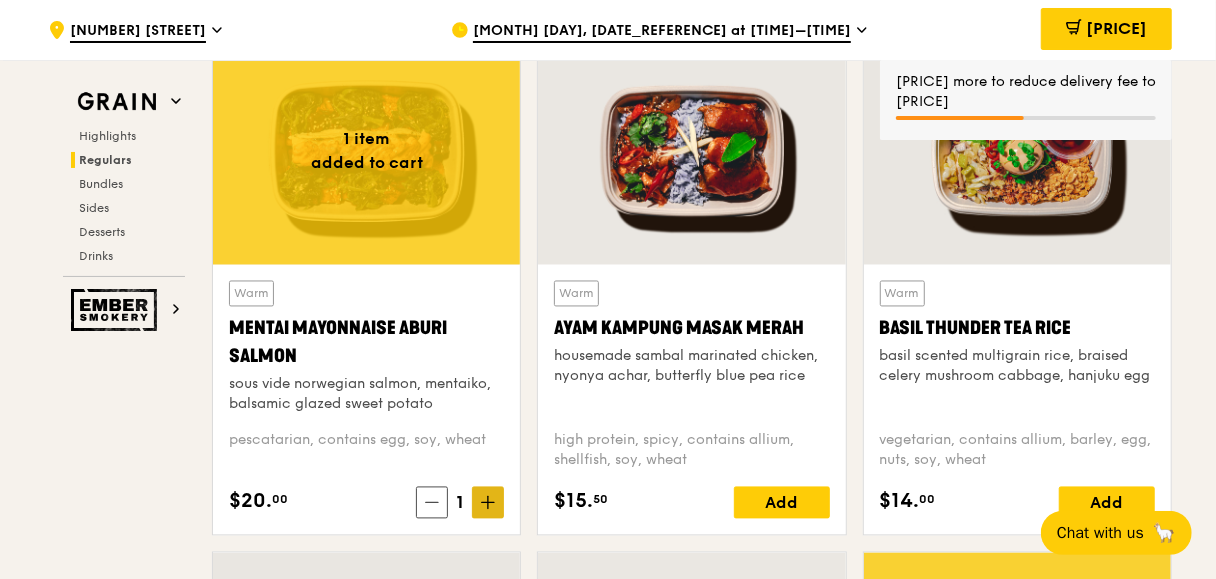 click 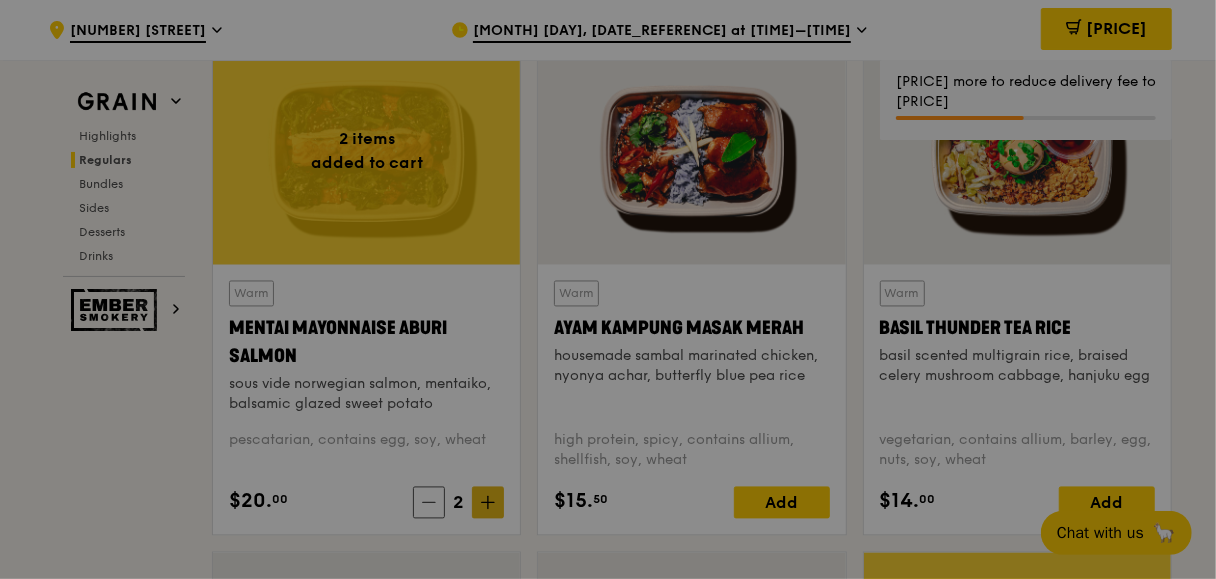 click at bounding box center [608, 289] 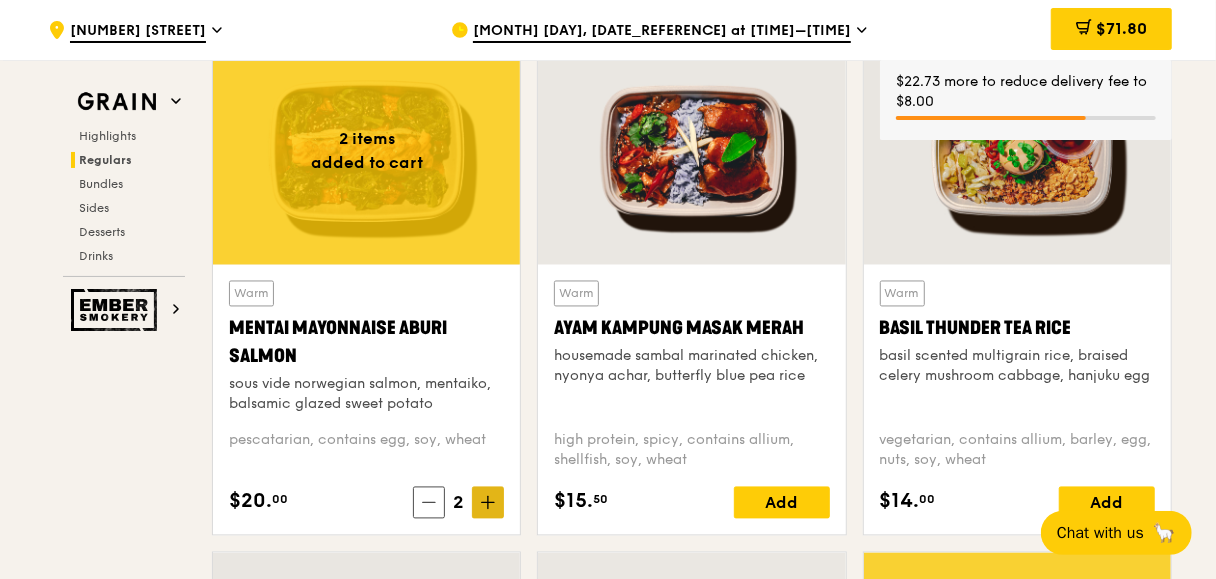click 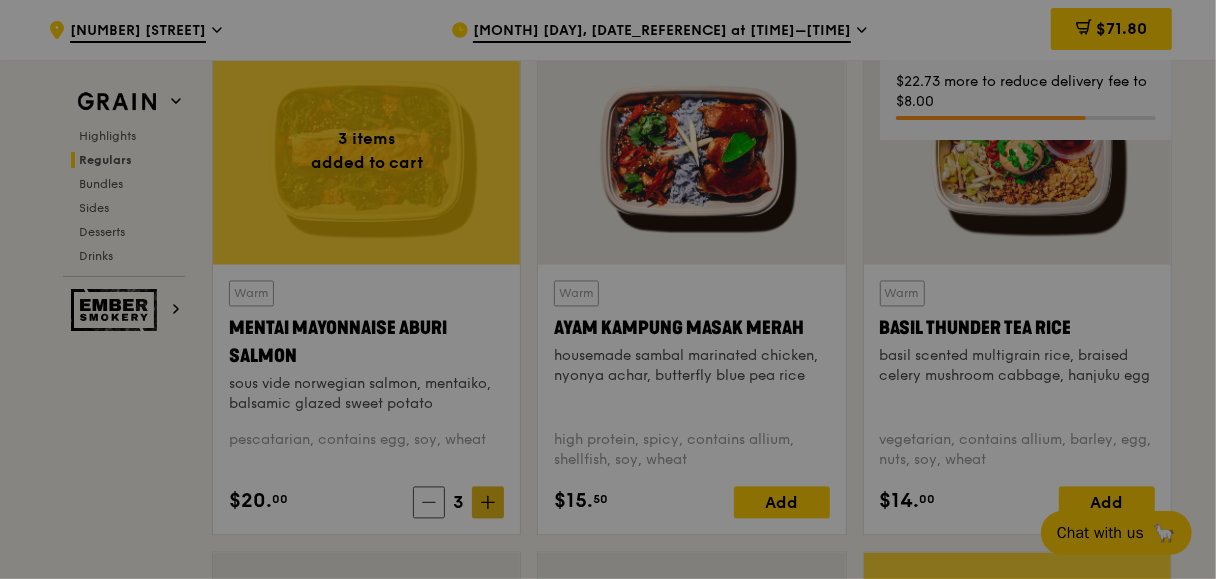 click on "Grain
Highlights
Regulars
Bundles
Sides
Desserts
Drinks
Ember Smokery
Meet the new Grain The Grain that loves to play. With ingredients. Flavours. Food. The kitchen is our happy place, where we experiment and cook up wholesome dishes that surprise and delight. And at the end of every Grain meal comes: “What will we  eat next?”
Highlights
Weekly rotating dishes inspired by flavours from around the world.
Warm
Grain's Curry Chicken Stew (and buns)
nyonya curry paste, mini bread roll, roasted potato
spicy, contains allium, dairy, egg, soy, wheat
$15.
00
Add
Warm
Assam Spiced Fish Curry
assam spiced broth, baked white fish, butterfly blue pea rice
pescatarian, spicy, contains allium, egg, nuts, shellfish, soy, wheat
$14.
50
Add
3 items" at bounding box center [608, 2499] 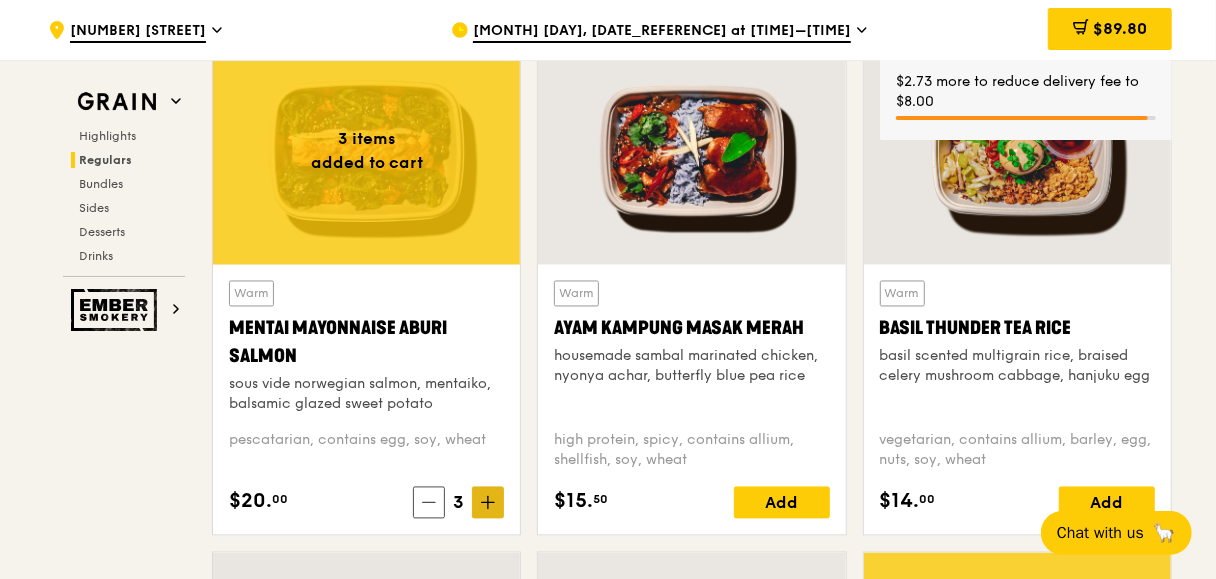 click 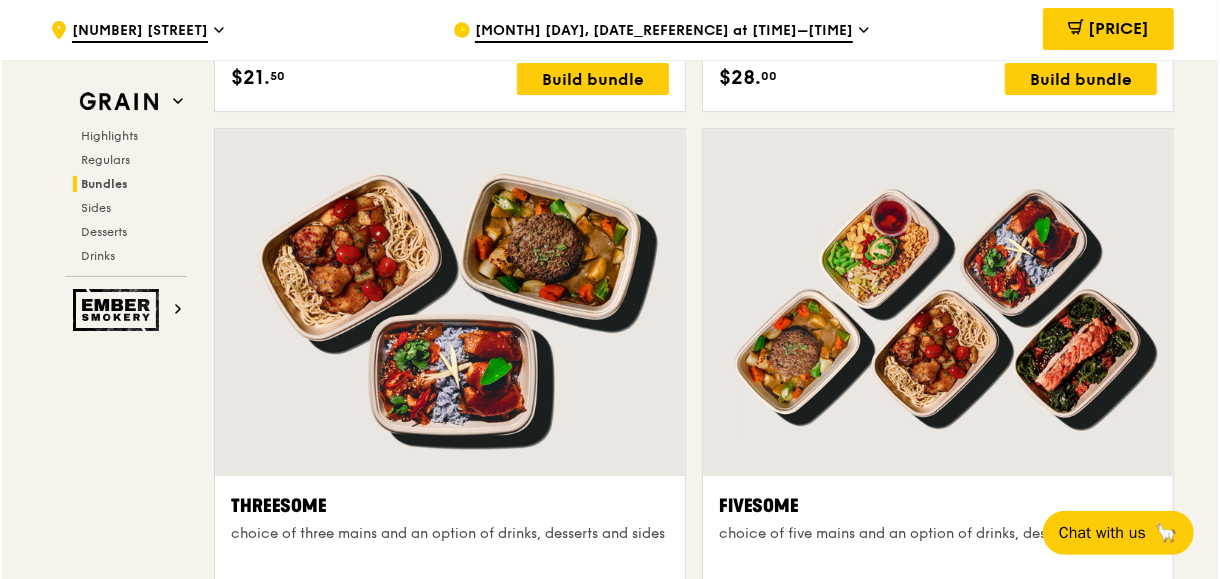 scroll, scrollTop: 4000, scrollLeft: 0, axis: vertical 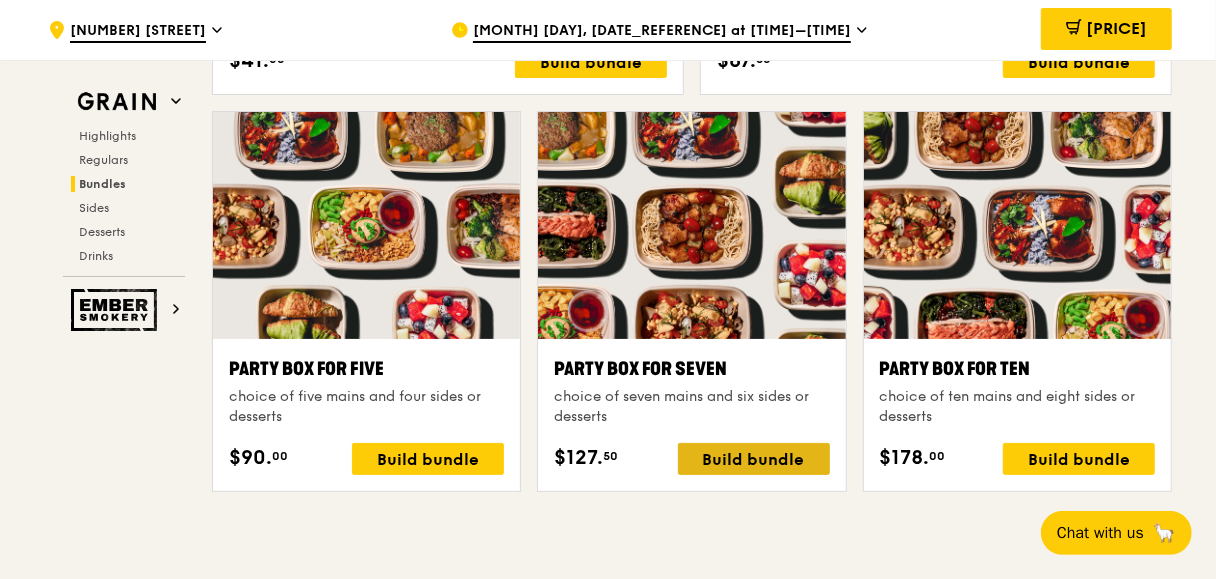 click on "Build bundle" at bounding box center (754, 459) 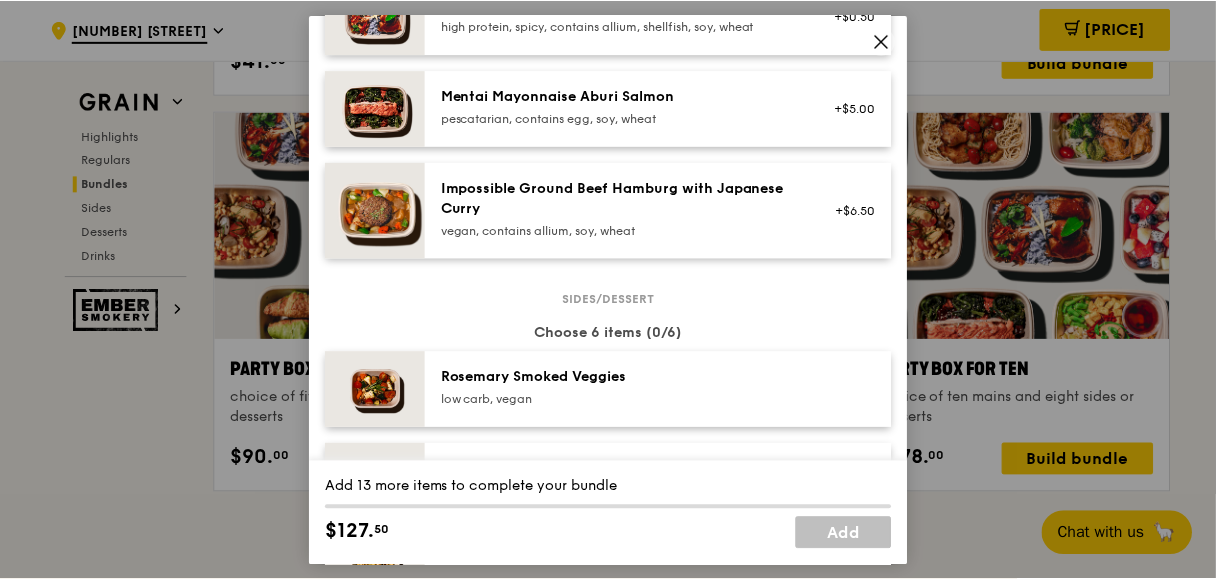scroll, scrollTop: 533, scrollLeft: 0, axis: vertical 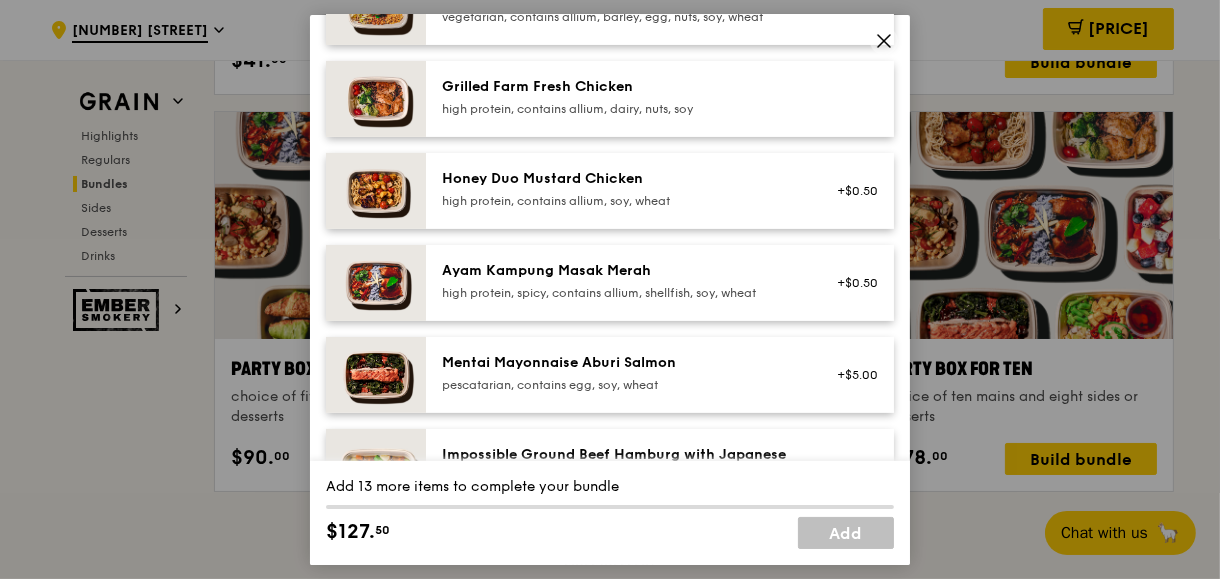 click on "Ayam Kampung Masak Merah" at bounding box center [621, 270] 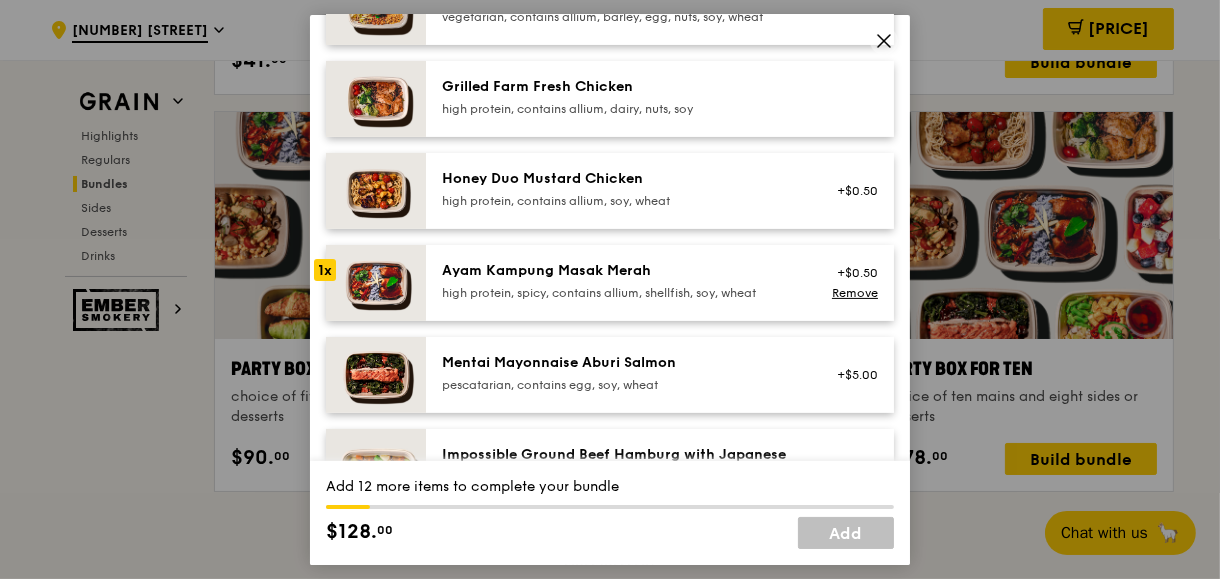 click on "Ayam Kampung Masak Merah" at bounding box center [621, 270] 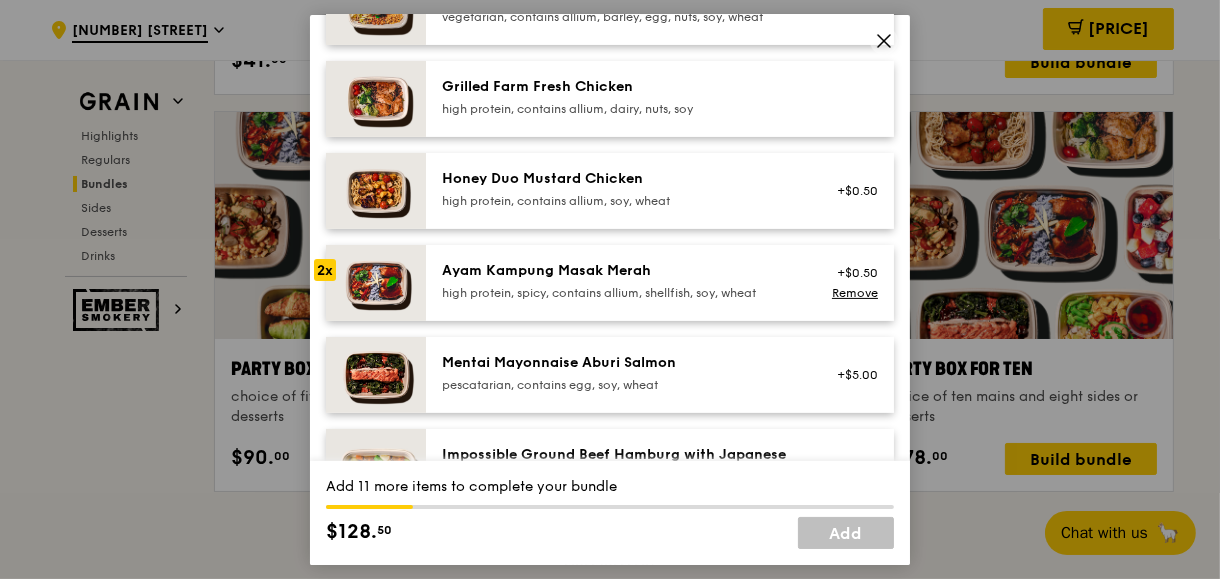 click on "Ayam Kampung Masak Merah" at bounding box center [621, 270] 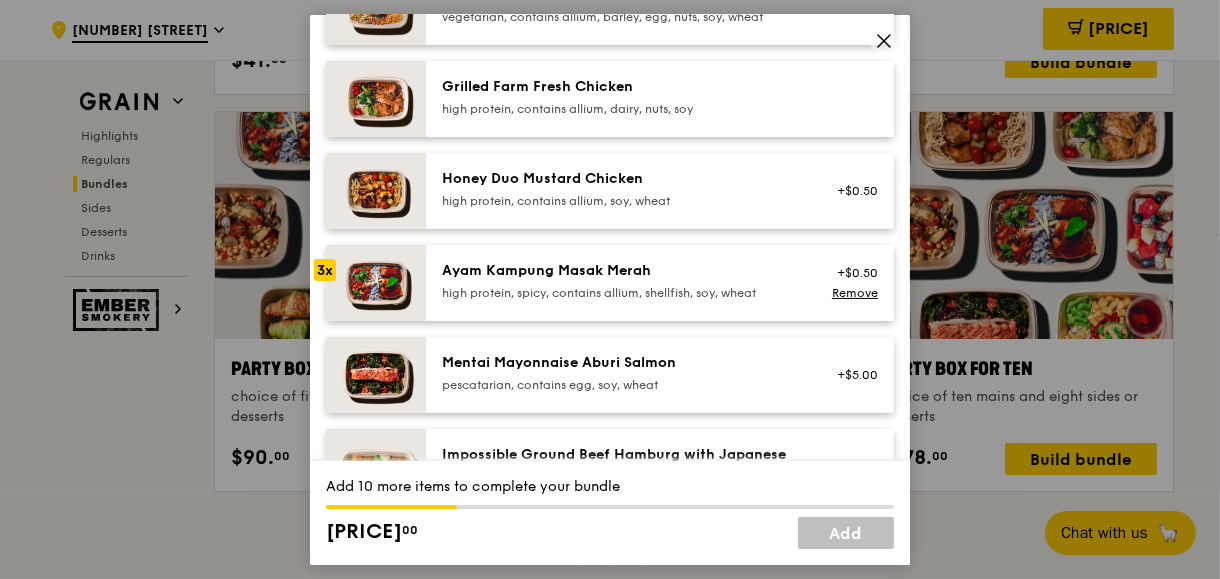 click on "Ayam Kampung Masak Merah" at bounding box center (621, 270) 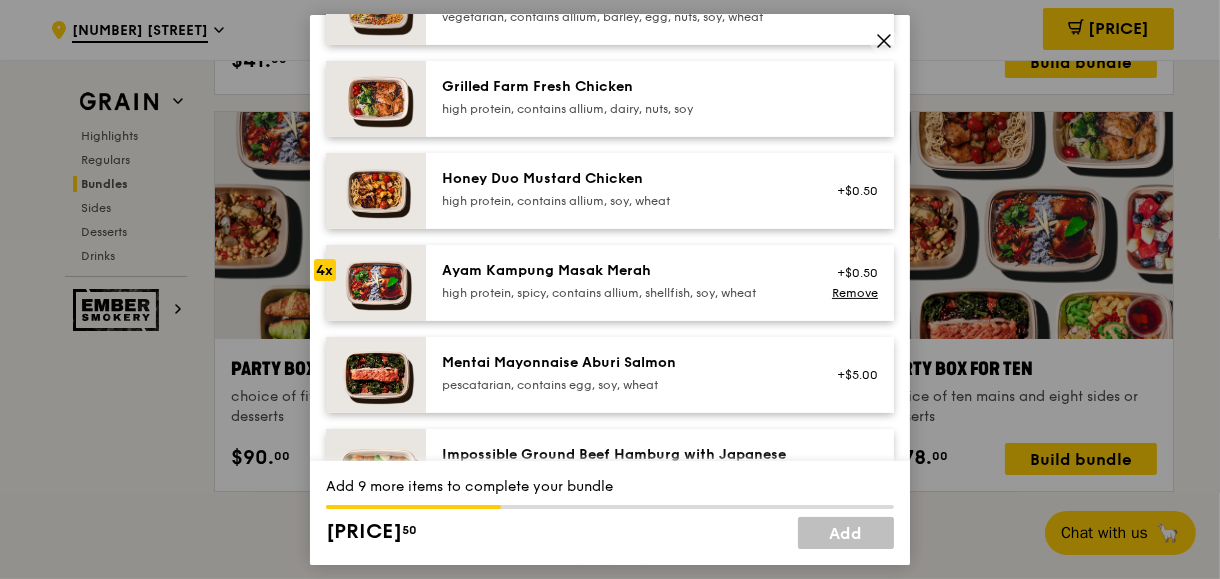 click on "Ayam Kampung Masak Merah" at bounding box center (621, 270) 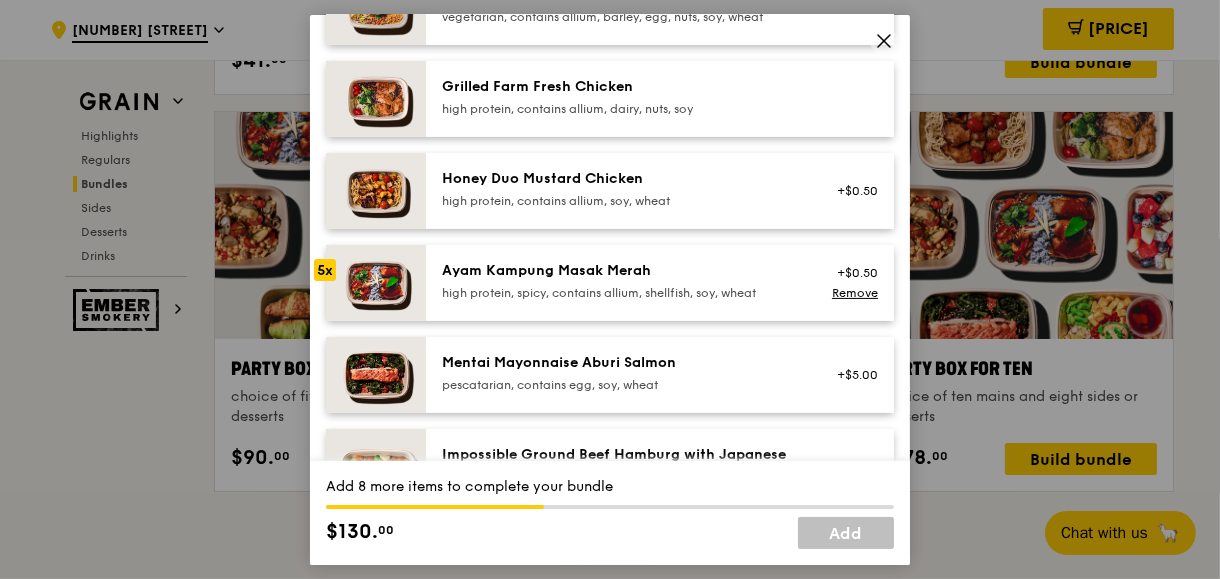 click on "Ayam Kampung Masak Merah" at bounding box center [621, 270] 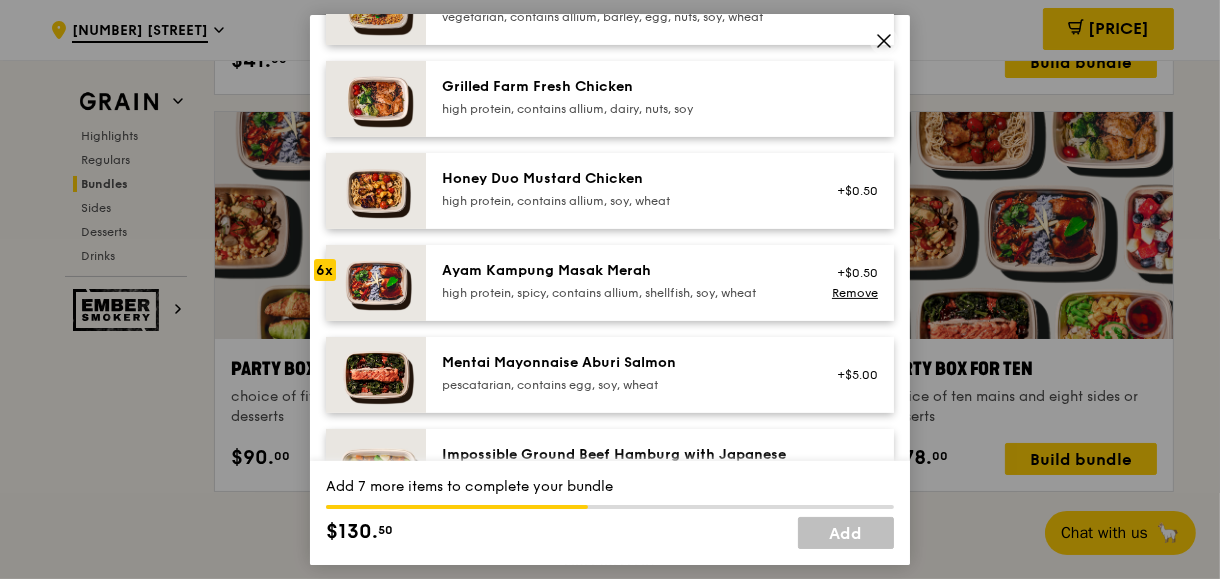 click on "Ayam Kampung Masak Merah" at bounding box center (621, 270) 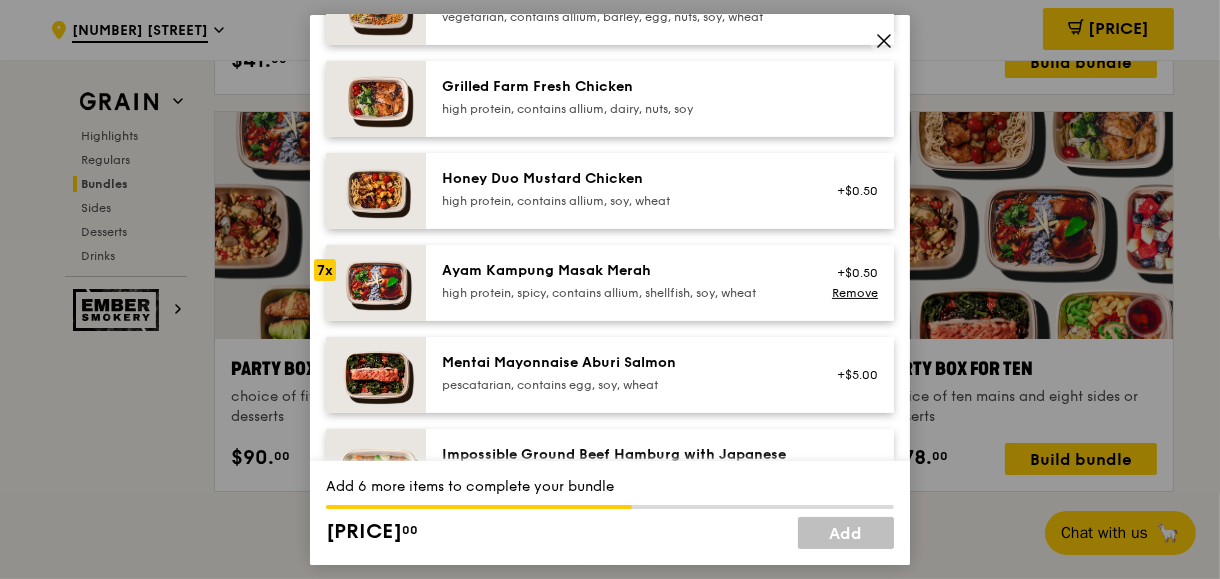 click on "Ayam Kampung Masak Merah" at bounding box center [621, 270] 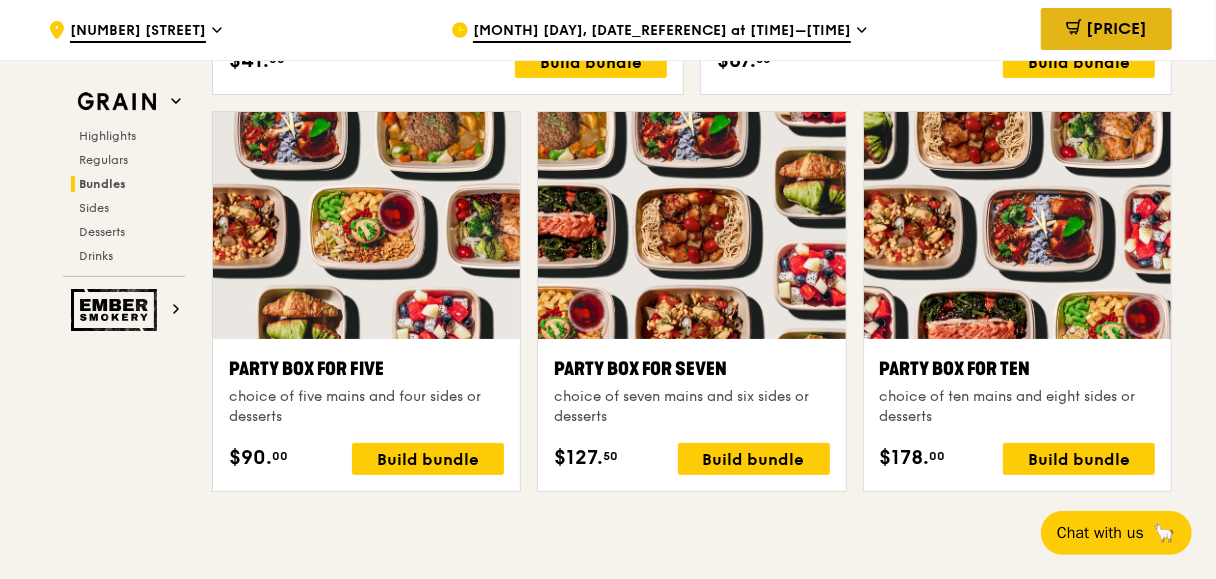 click on "[PRICE]" at bounding box center (1116, 28) 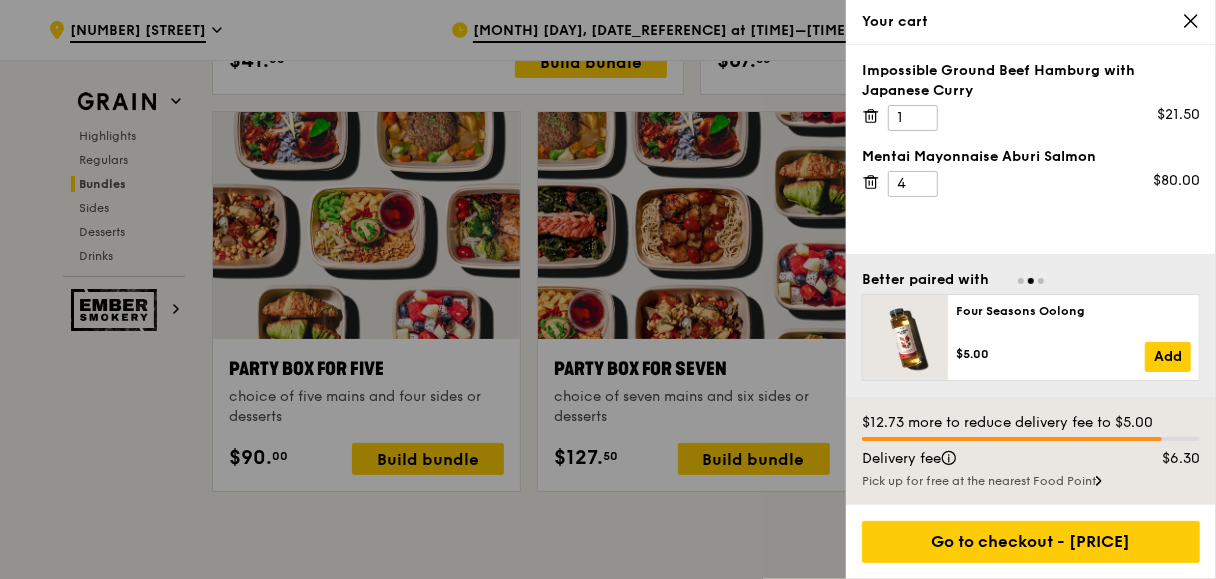 scroll, scrollTop: 3999, scrollLeft: 0, axis: vertical 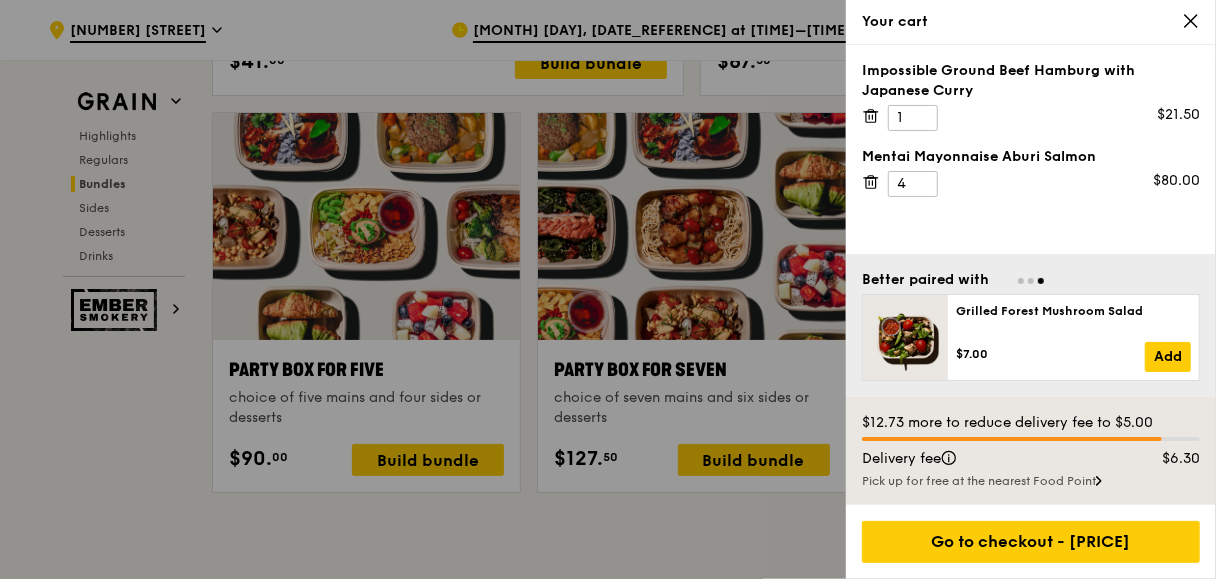 click 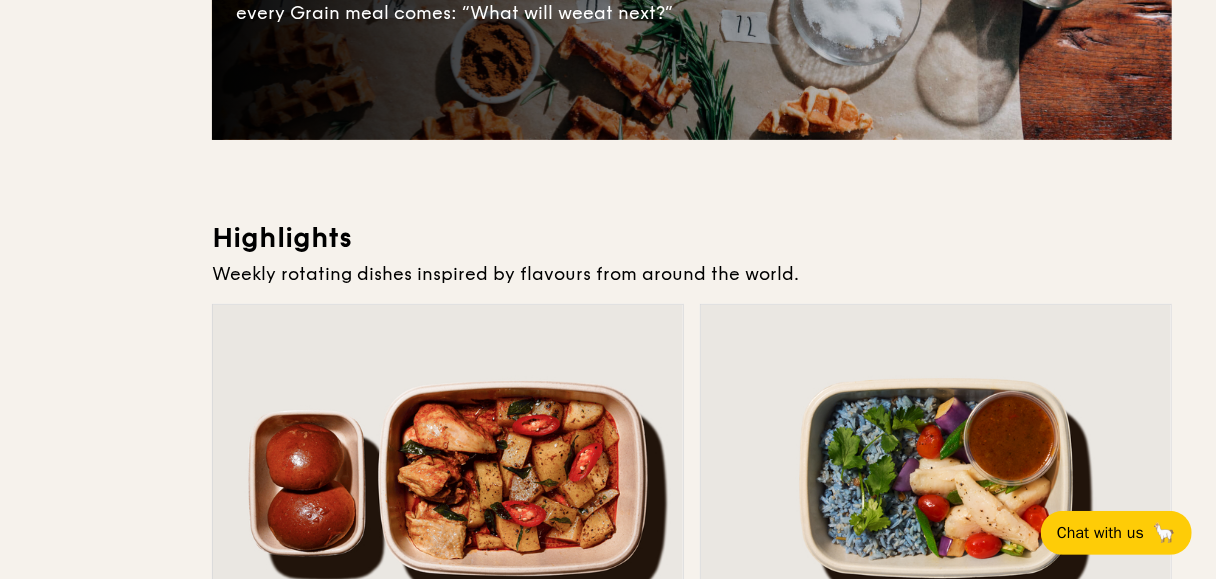 scroll, scrollTop: 0, scrollLeft: 0, axis: both 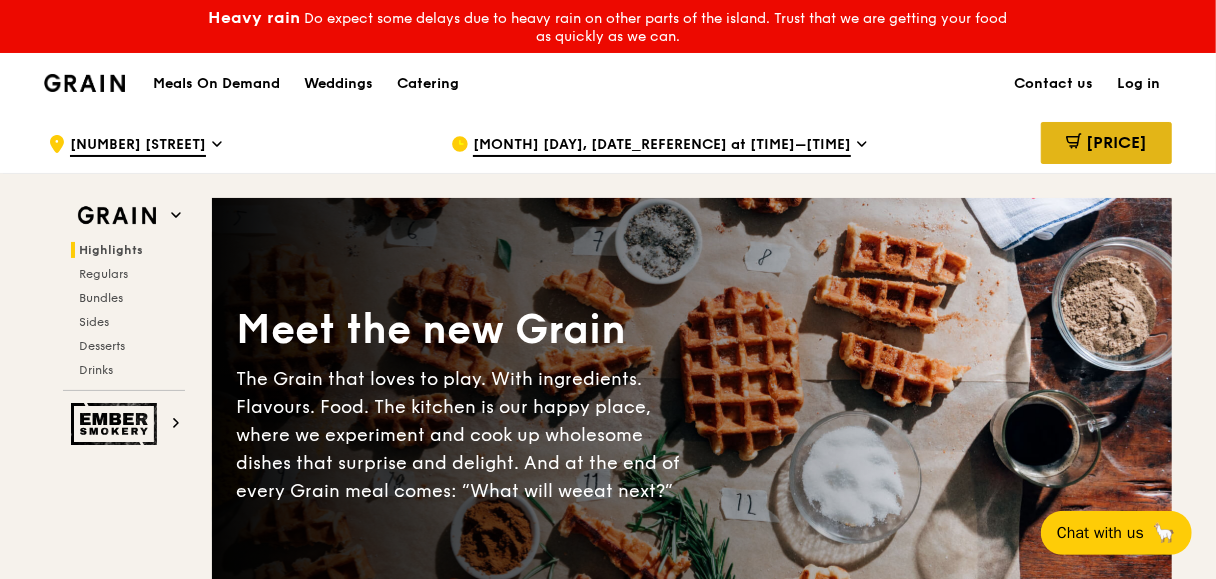 click on "[PRICE]" at bounding box center (1116, 142) 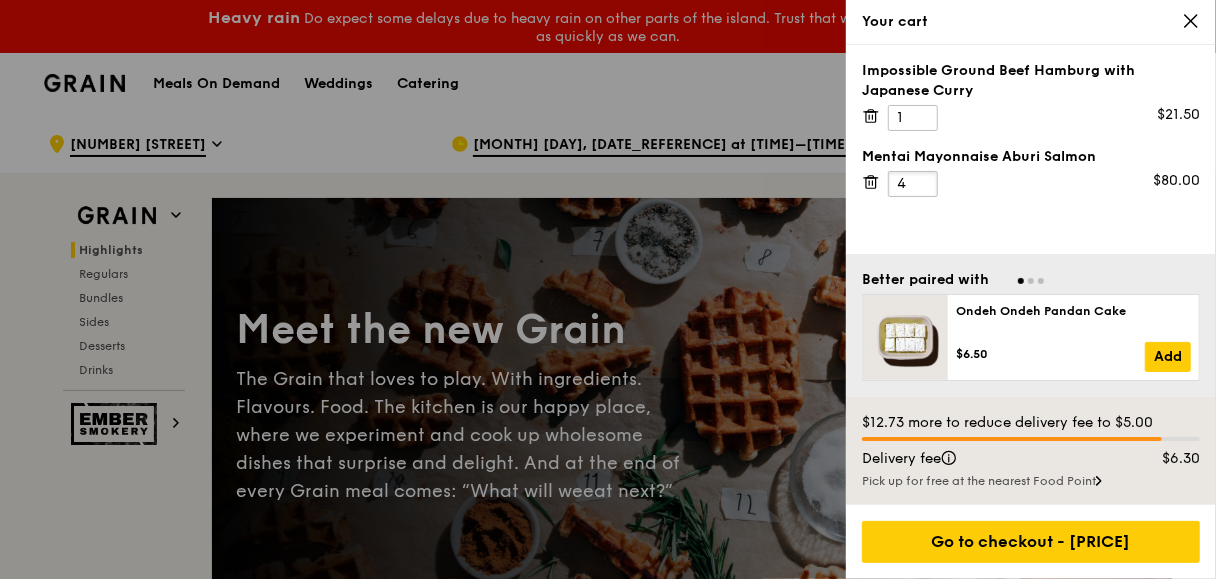 drag, startPoint x: 911, startPoint y: 179, endPoint x: 877, endPoint y: 179, distance: 34 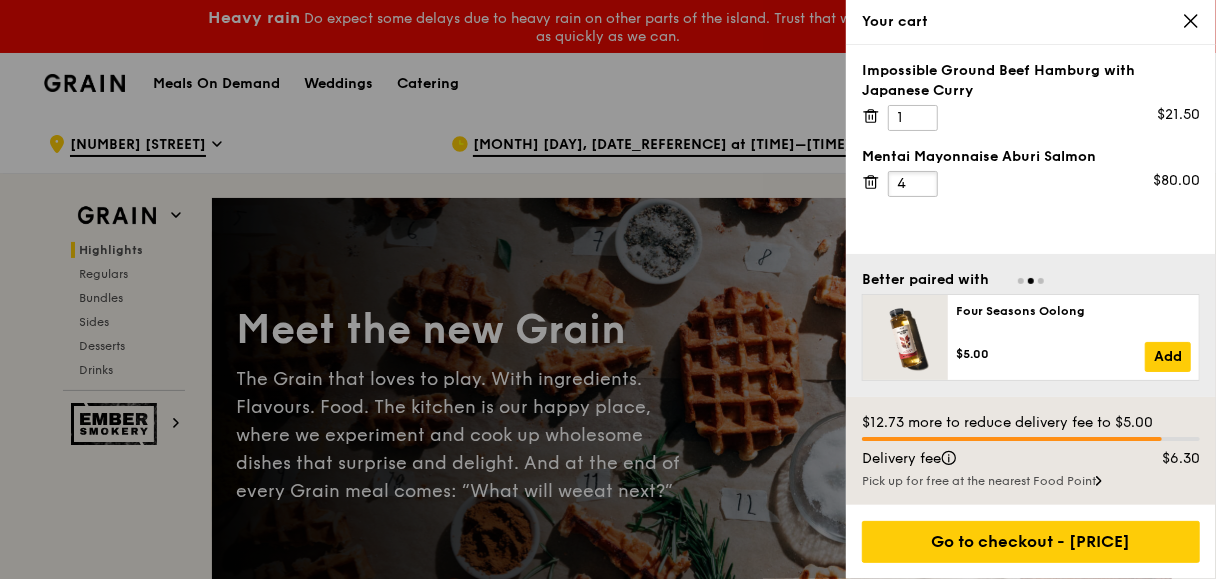 type on "0" 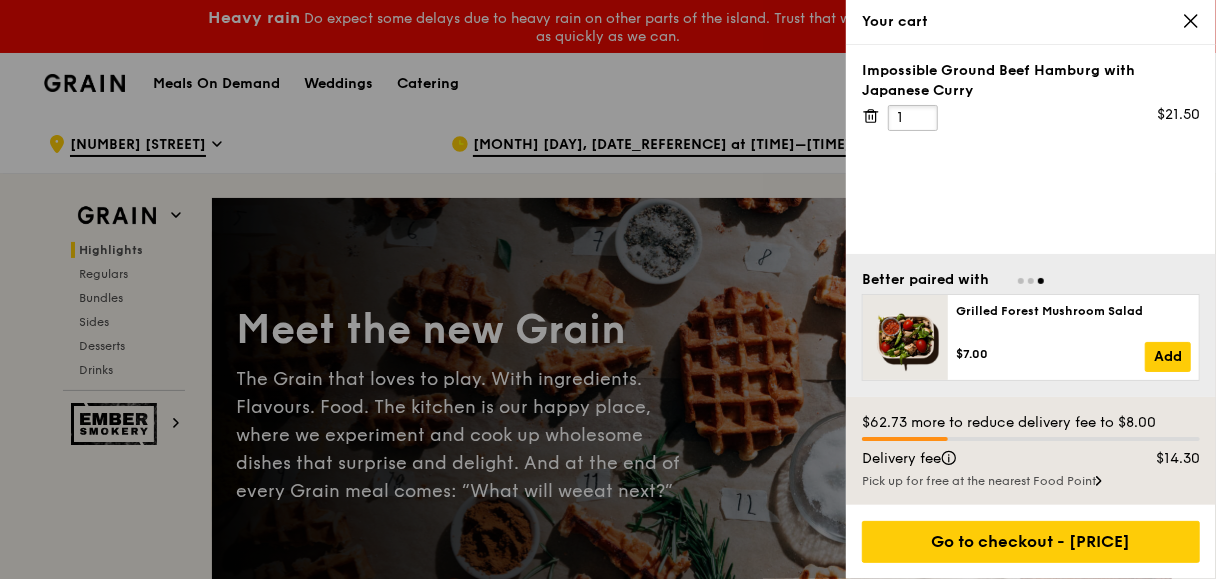 drag, startPoint x: 906, startPoint y: 114, endPoint x: 873, endPoint y: 111, distance: 33.13608 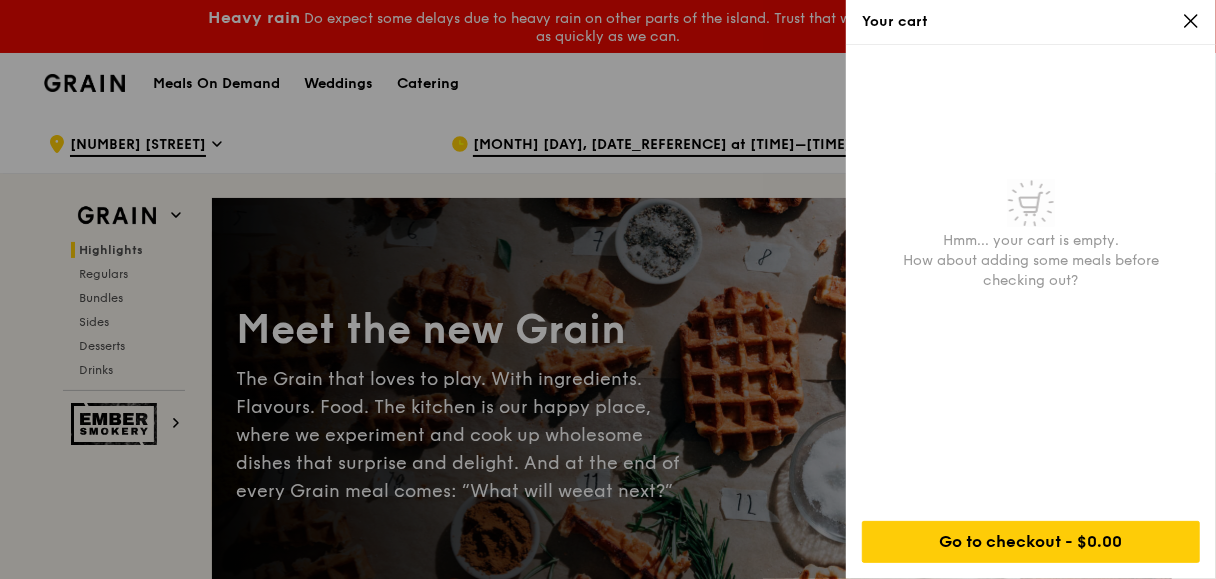 click 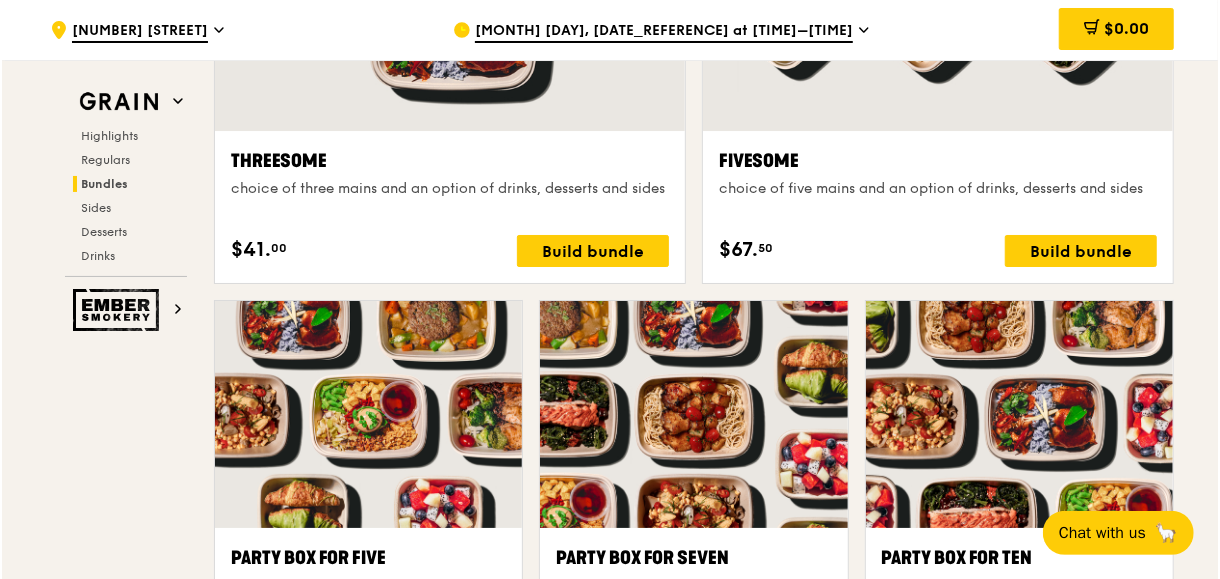 scroll, scrollTop: 4078, scrollLeft: 0, axis: vertical 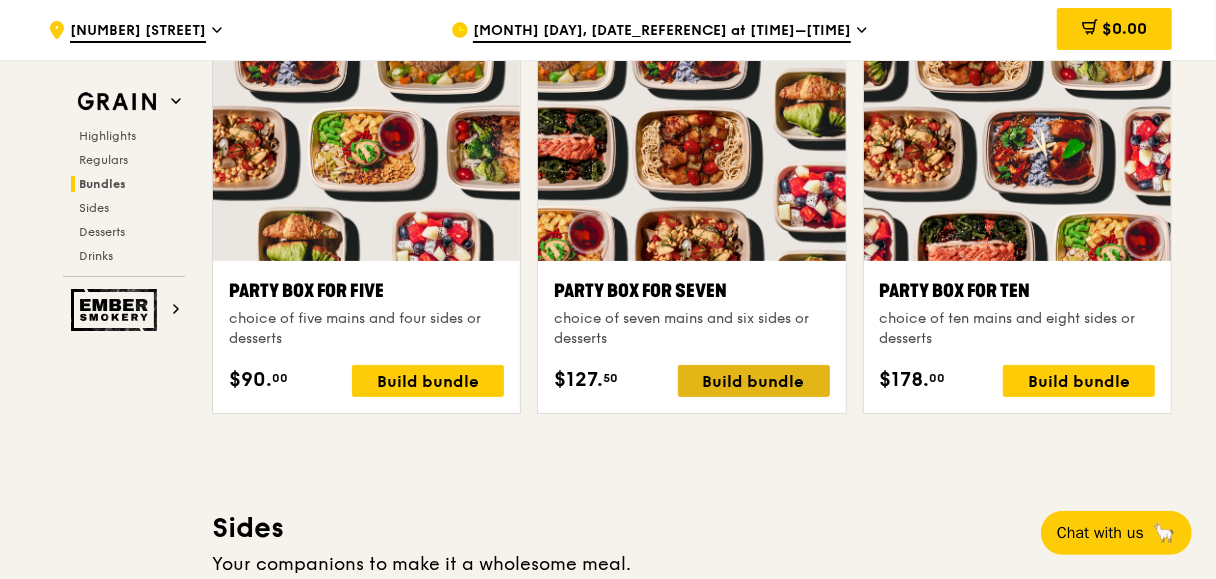click on "Build bundle" at bounding box center [754, 381] 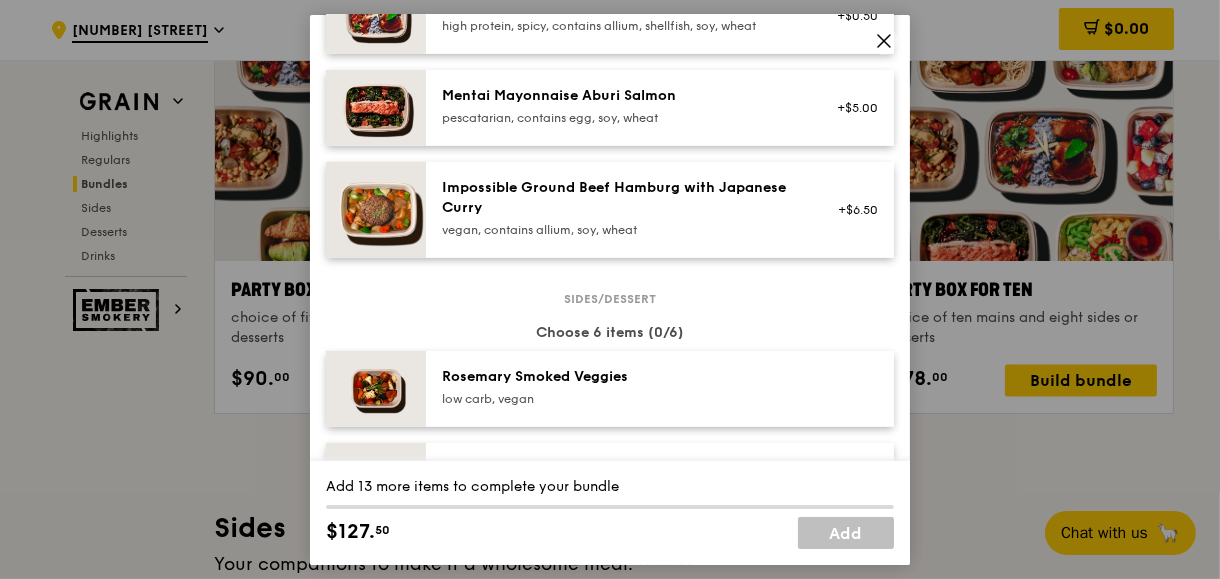 scroll, scrollTop: 533, scrollLeft: 0, axis: vertical 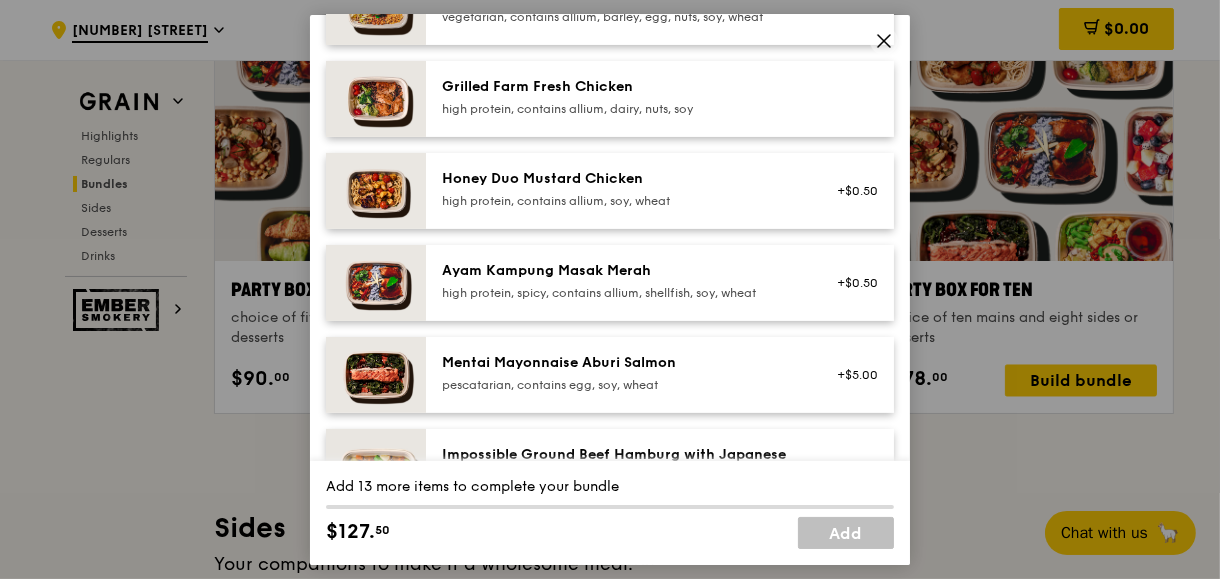 click on "Mentai Mayonnaise Aburi Salmon" at bounding box center [621, 362] 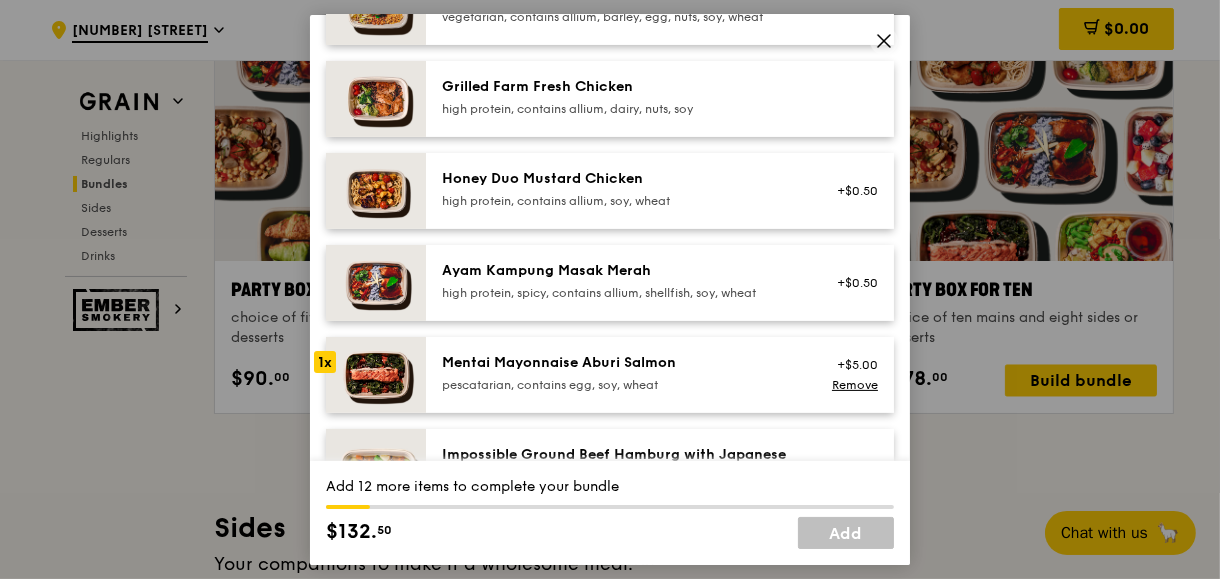 click on "Mentai Mayonnaise Aburi Salmon" at bounding box center [621, 362] 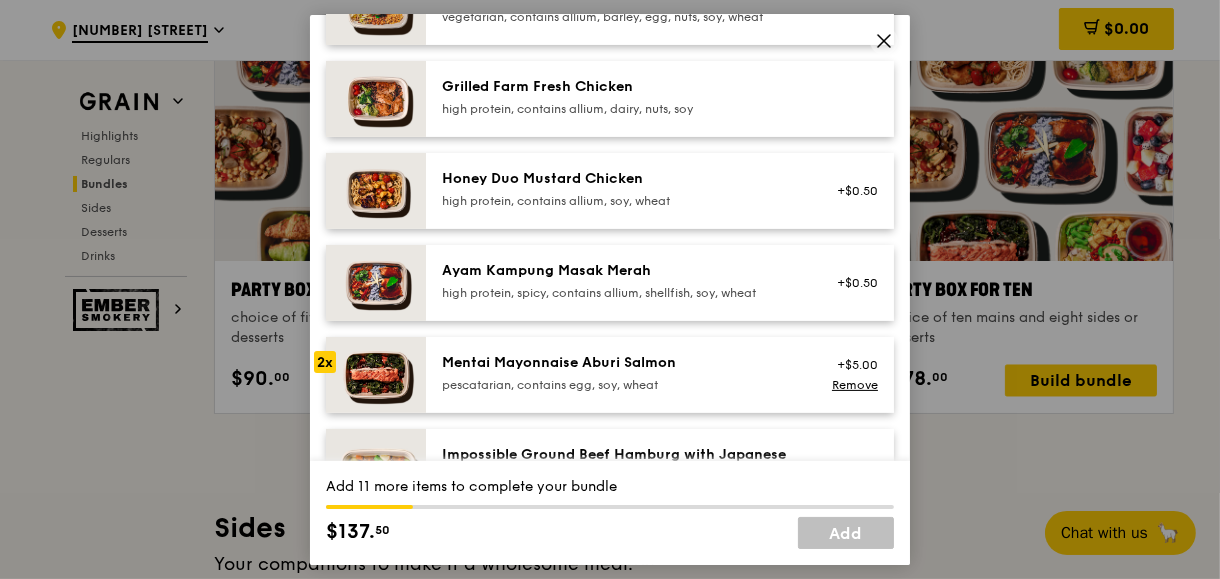 click on "Mentai Mayonnaise Aburi Salmon" at bounding box center (621, 362) 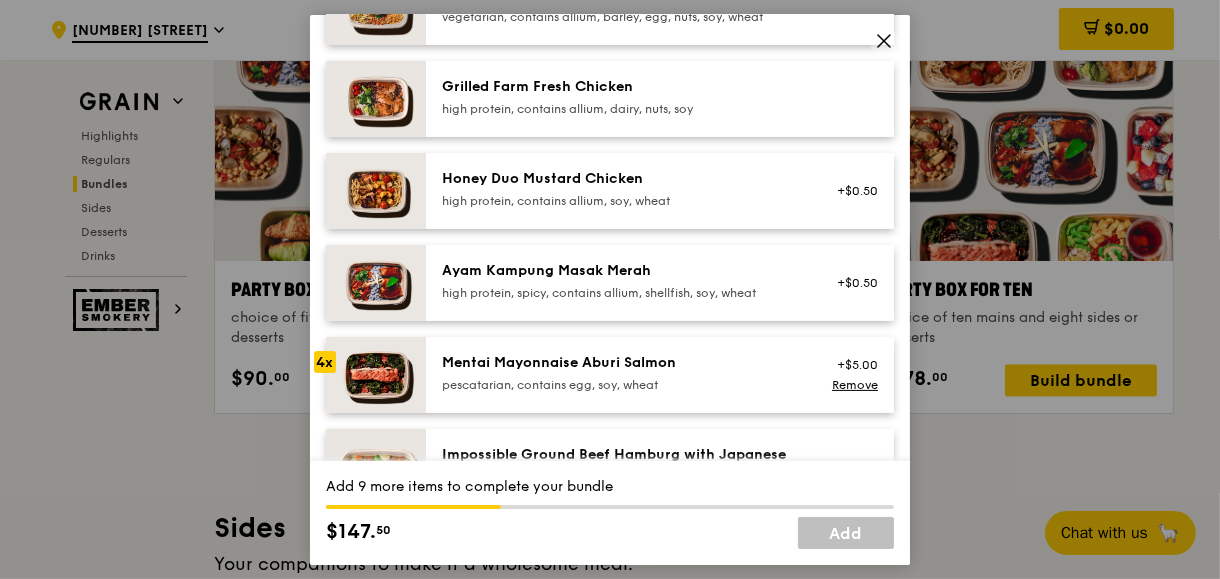 scroll, scrollTop: 800, scrollLeft: 0, axis: vertical 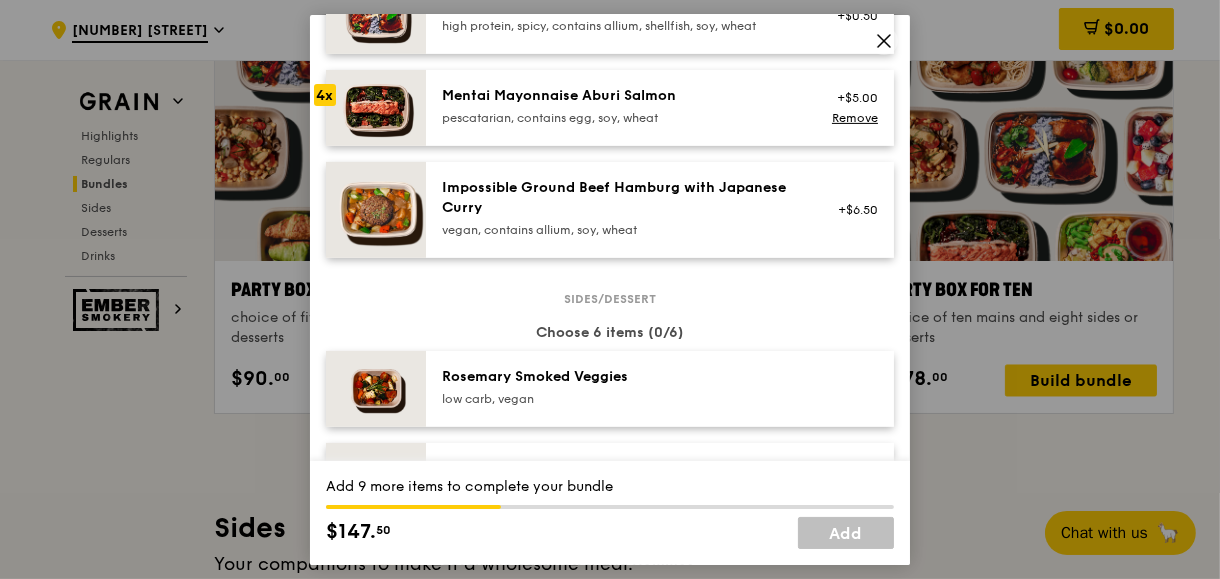 click on "Impossible Ground Beef Hamburg with Japanese Curry" at bounding box center (621, 197) 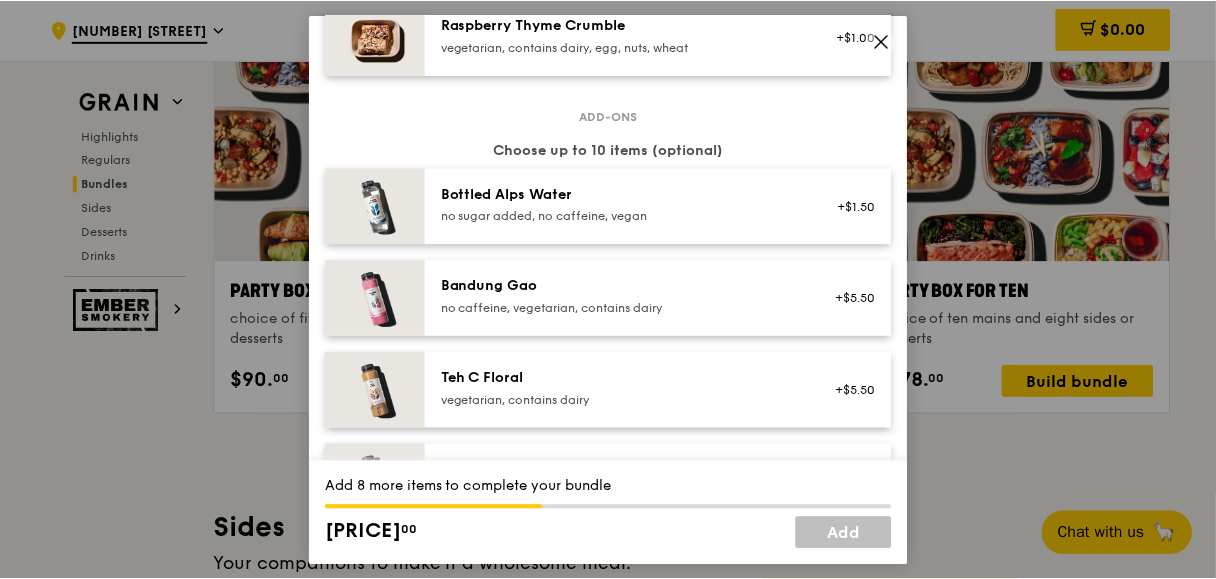 scroll, scrollTop: 1738, scrollLeft: 0, axis: vertical 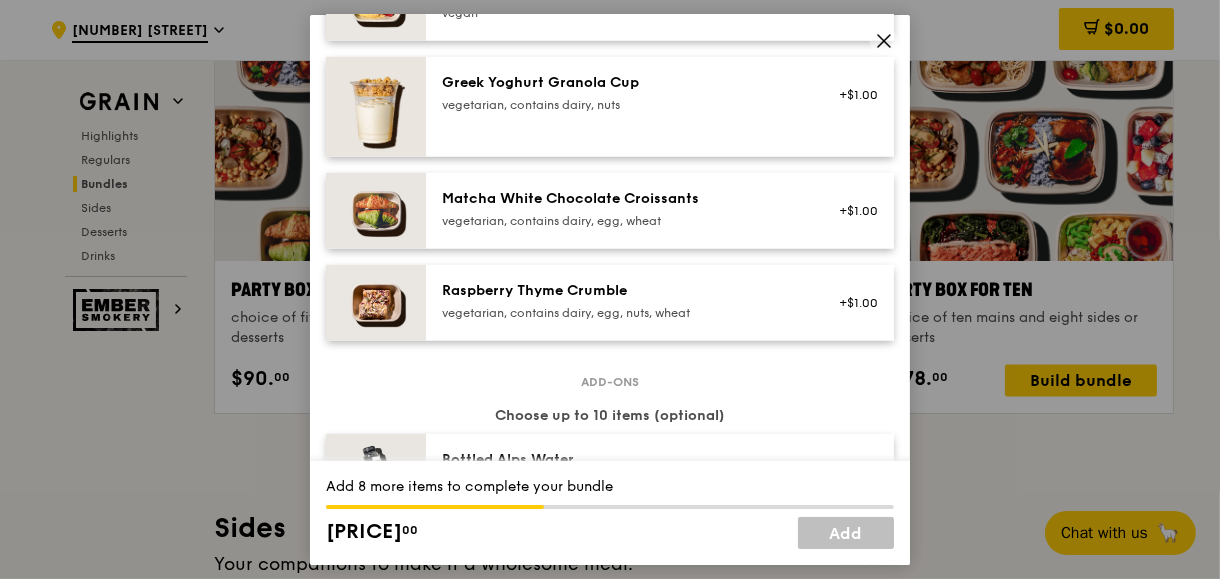 click 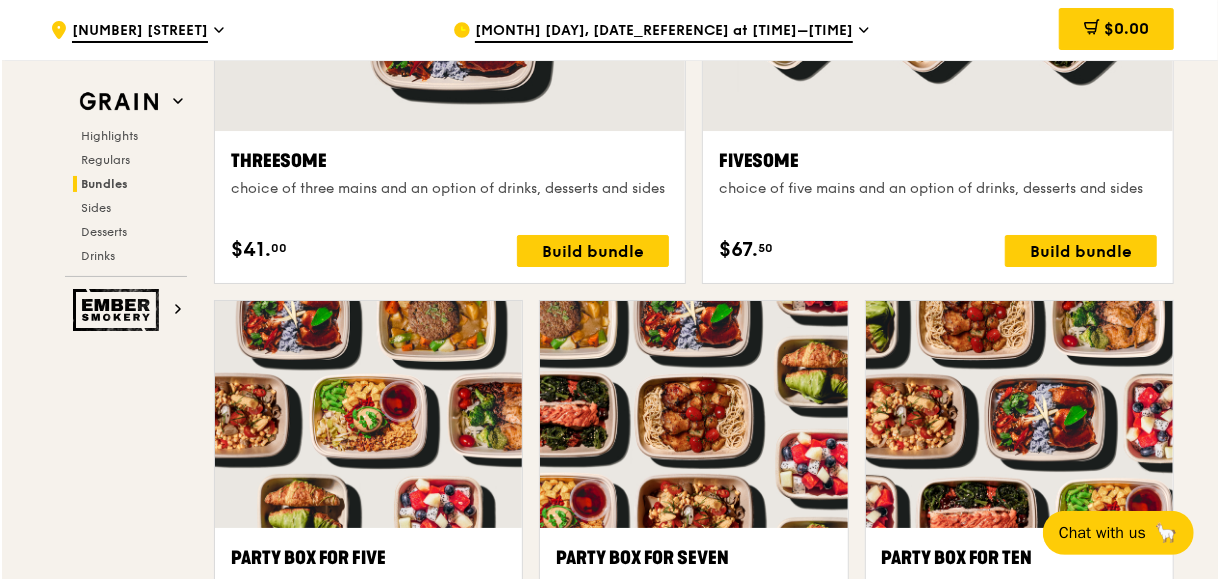 scroll, scrollTop: 3544, scrollLeft: 0, axis: vertical 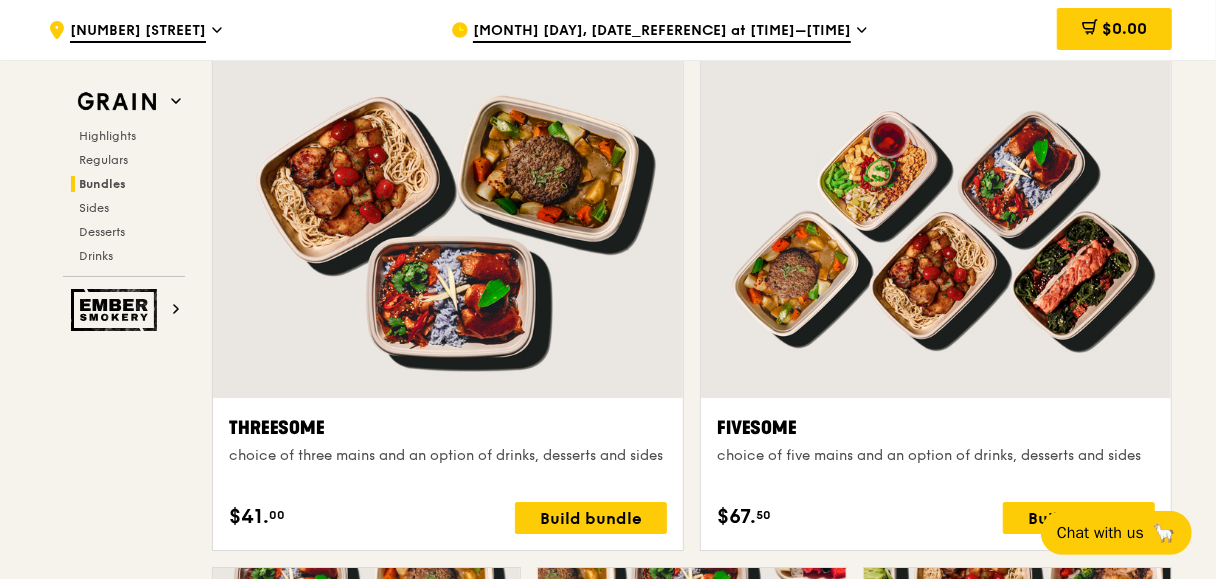 click at bounding box center (936, 224) 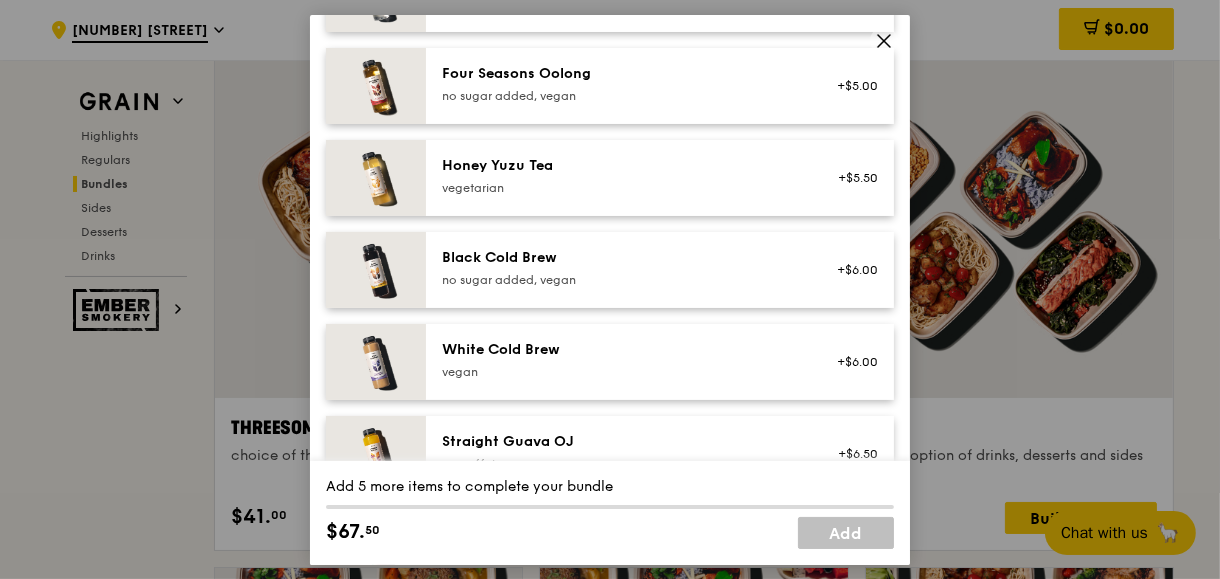 scroll, scrollTop: 2538, scrollLeft: 0, axis: vertical 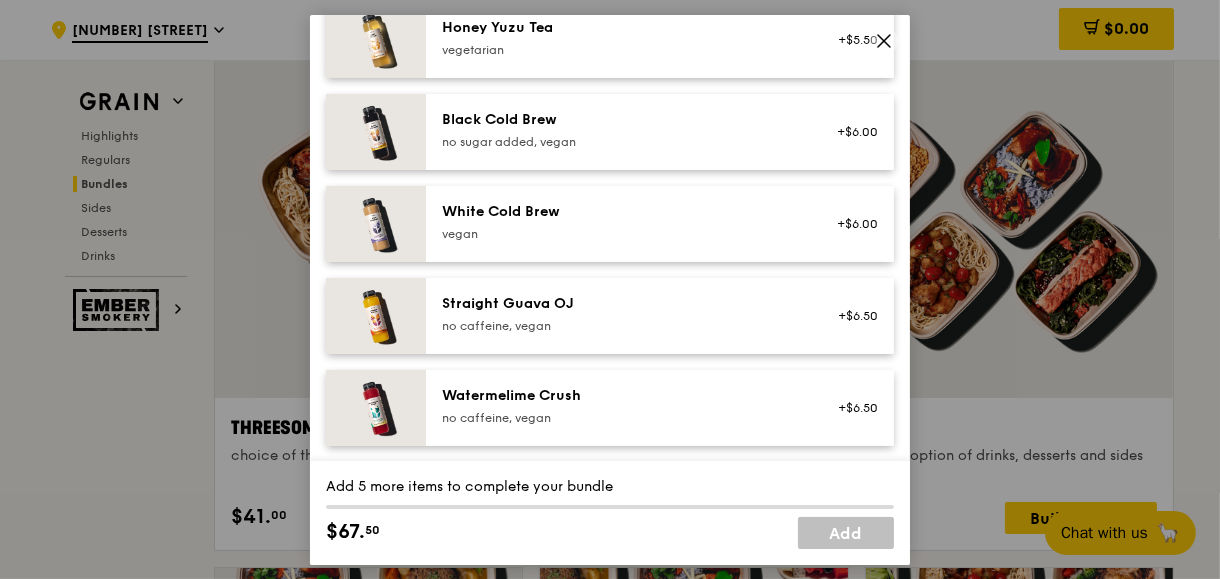 click 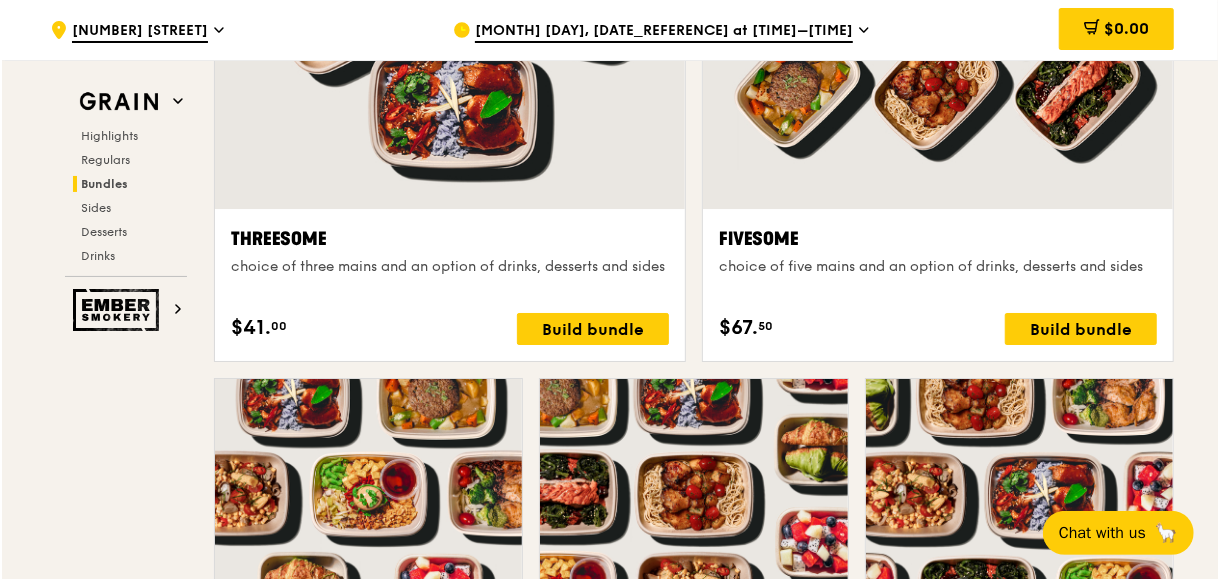 scroll, scrollTop: 4000, scrollLeft: 0, axis: vertical 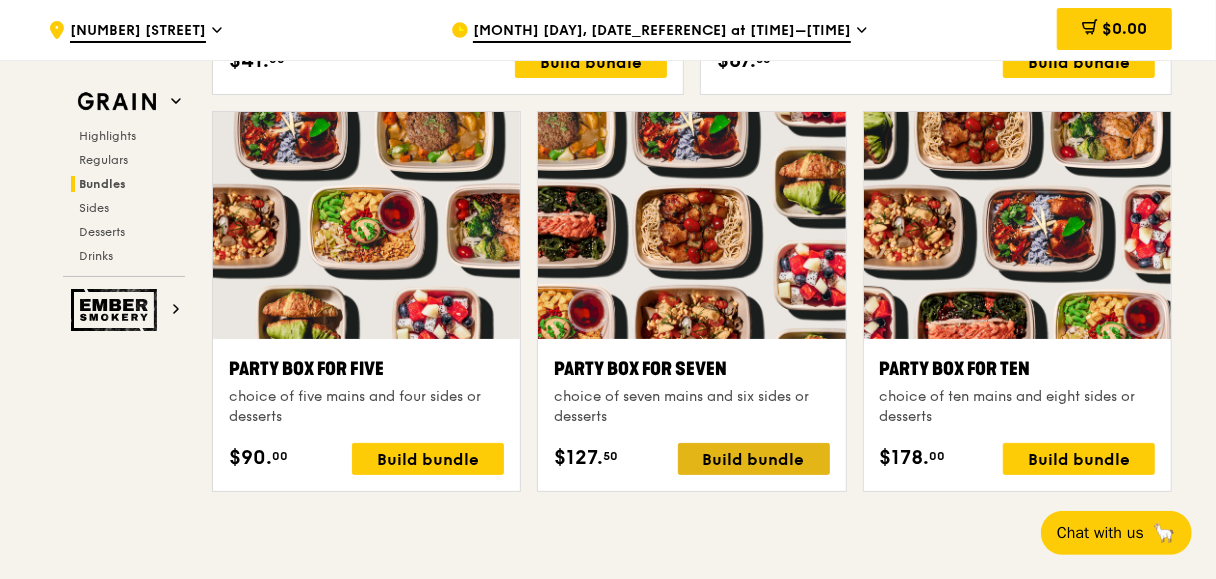 click on "Build bundle" at bounding box center (754, 459) 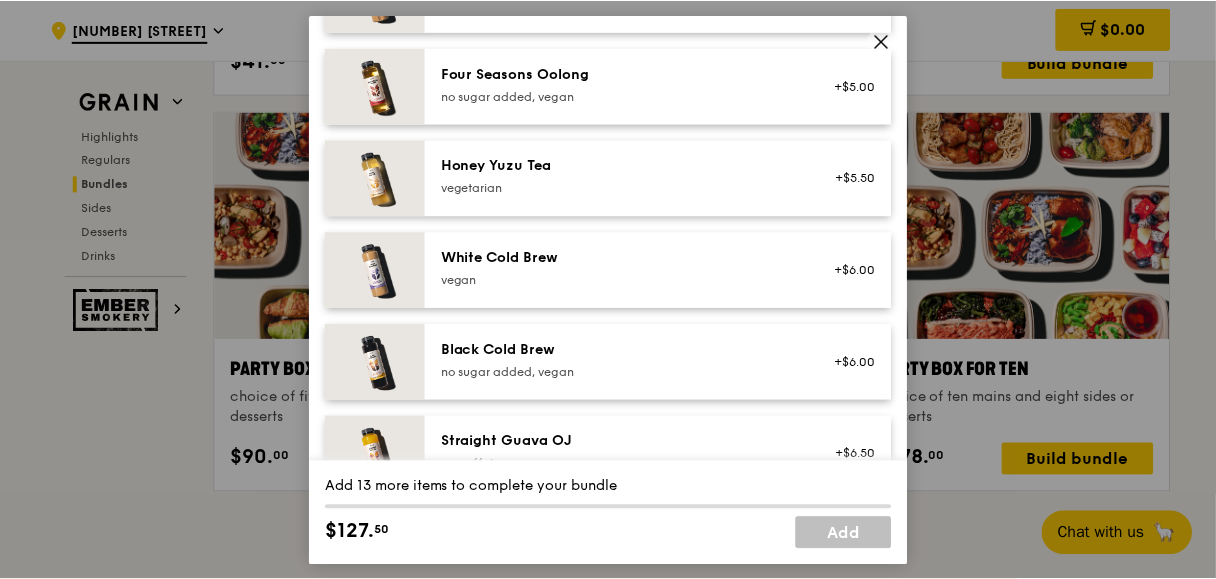 scroll, scrollTop: 2538, scrollLeft: 0, axis: vertical 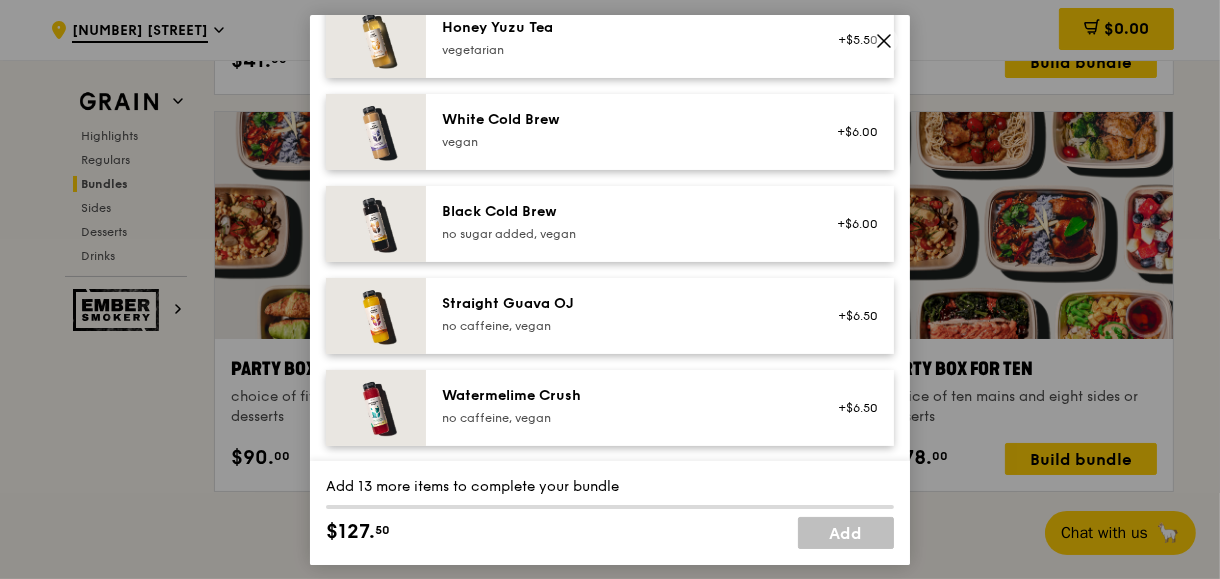 click 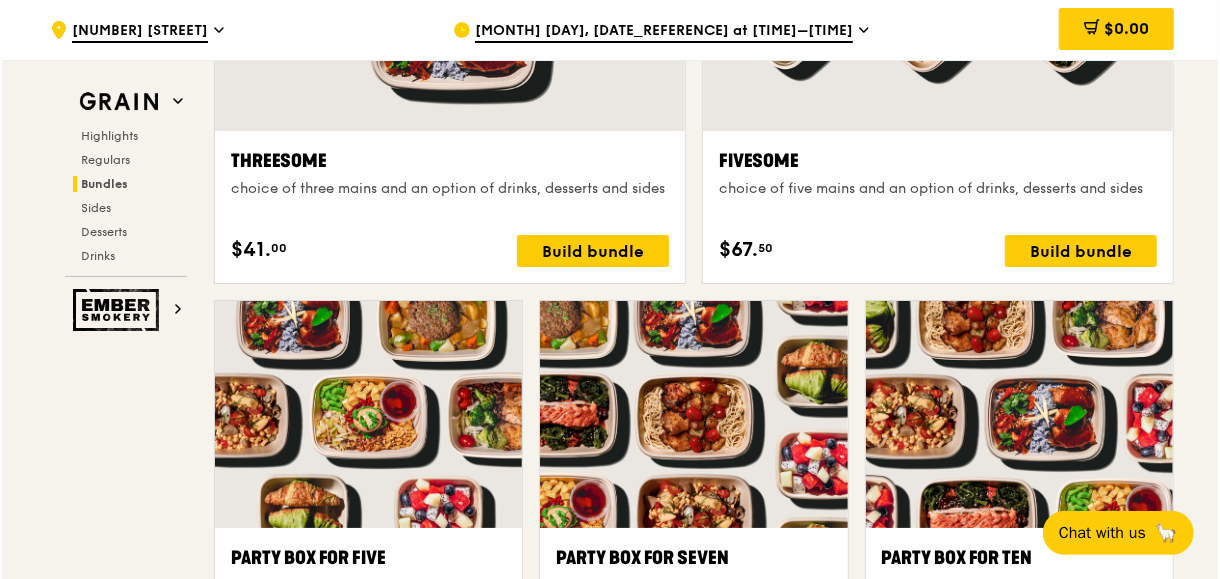 scroll, scrollTop: 4078, scrollLeft: 0, axis: vertical 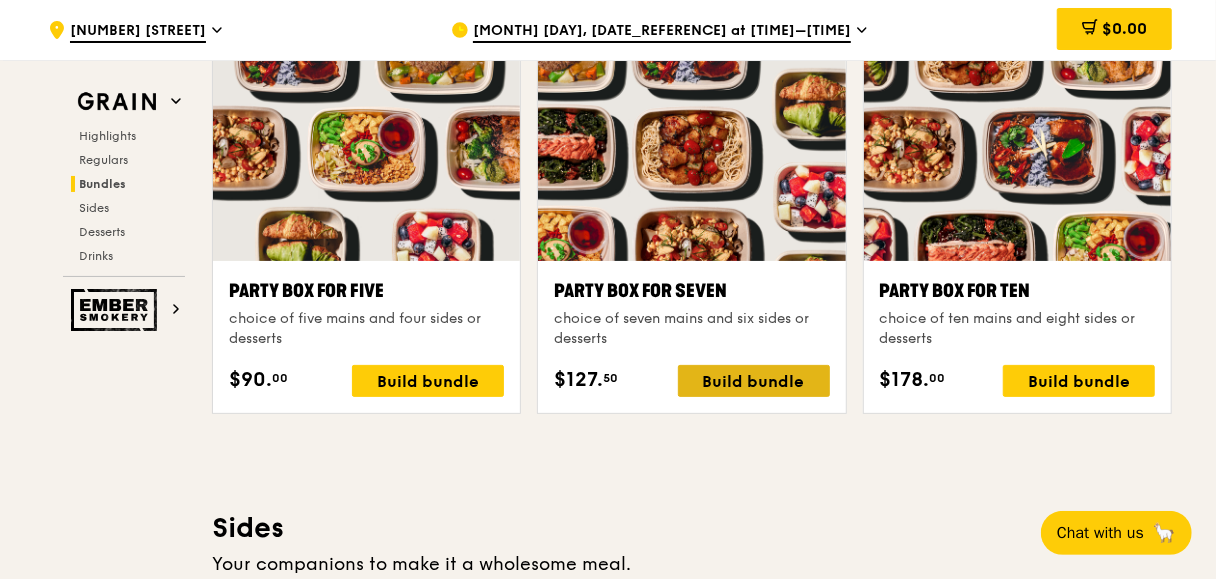 click on "Build bundle" at bounding box center (754, 381) 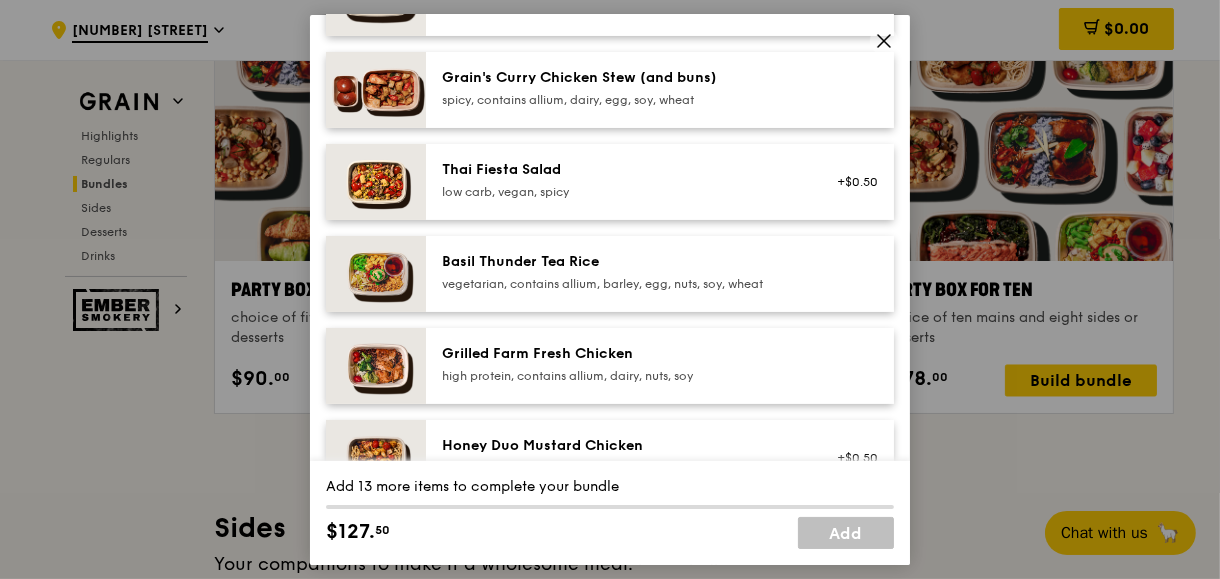 scroll, scrollTop: 533, scrollLeft: 0, axis: vertical 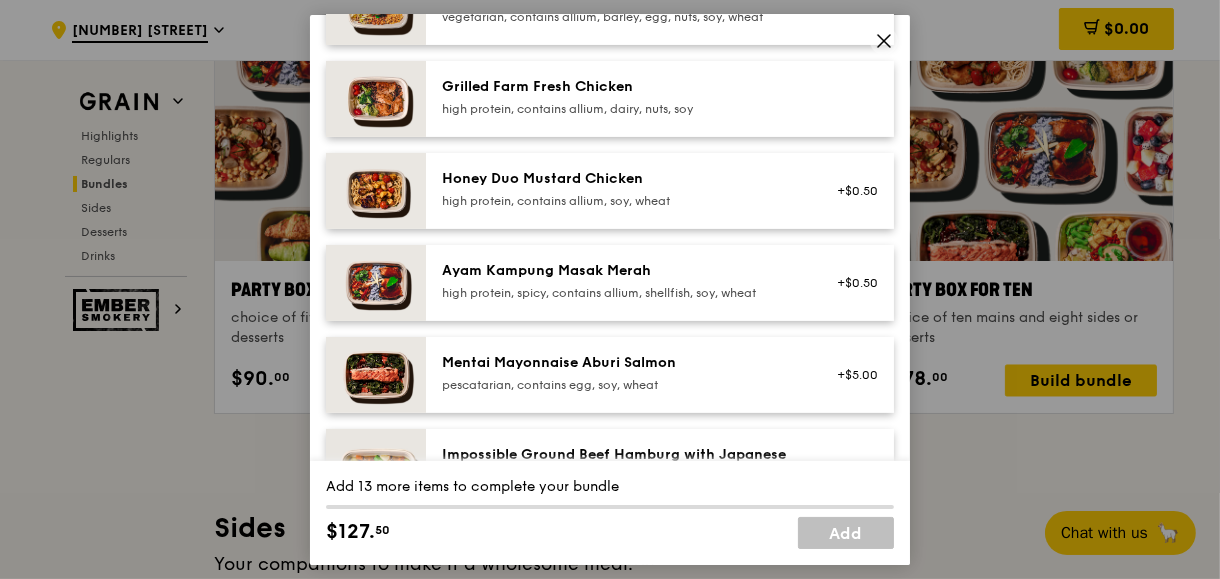 click on "Mentai Mayonnaise Aburi Salmon
pescatarian, contains egg, soy, wheat" at bounding box center (621, 372) 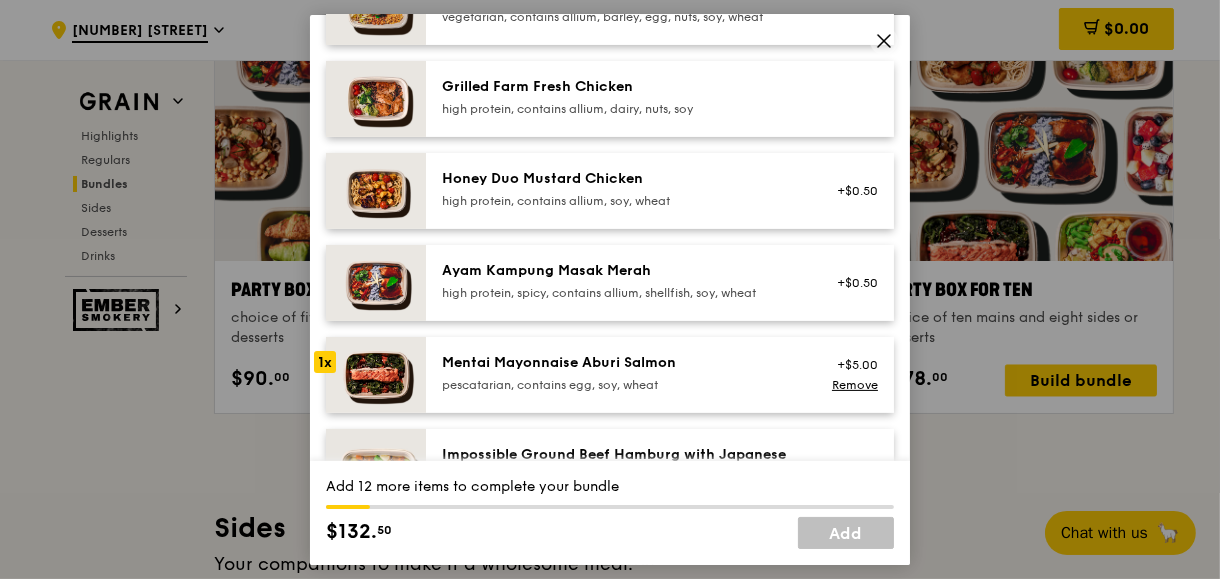 click on "Mentai Mayonnaise Aburi Salmon
pescatarian, contains egg, soy, wheat" at bounding box center (621, 372) 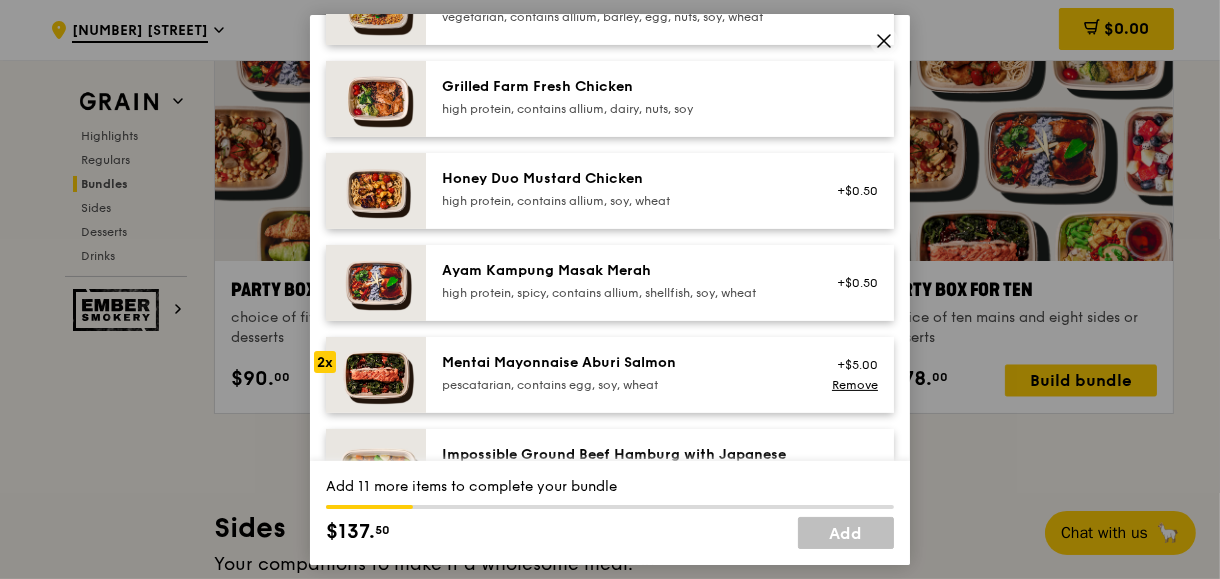 click on "Mentai Mayonnaise Aburi Salmon
pescatarian, contains egg, soy, wheat" at bounding box center (621, 372) 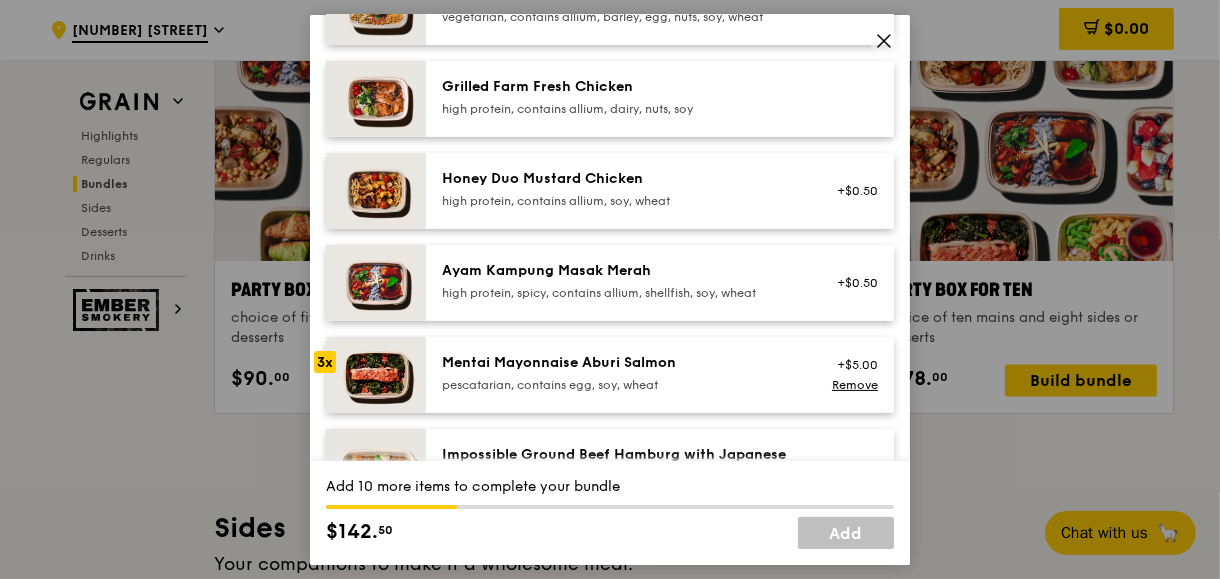 click on "Mentai Mayonnaise Aburi Salmon
pescatarian, contains egg, soy, wheat" at bounding box center [621, 372] 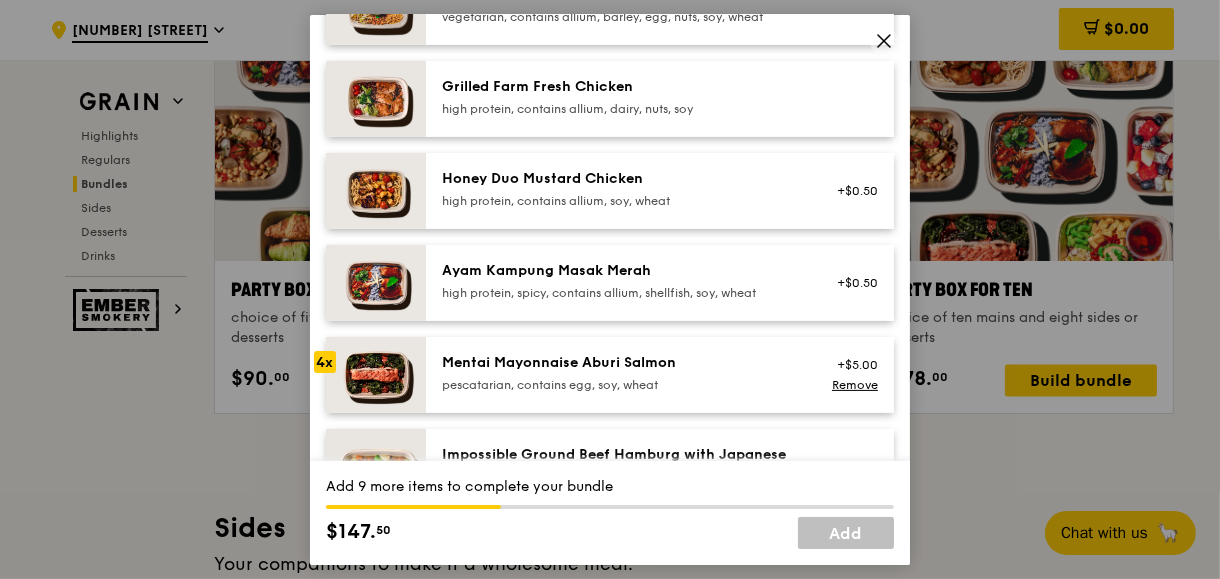 scroll, scrollTop: 800, scrollLeft: 0, axis: vertical 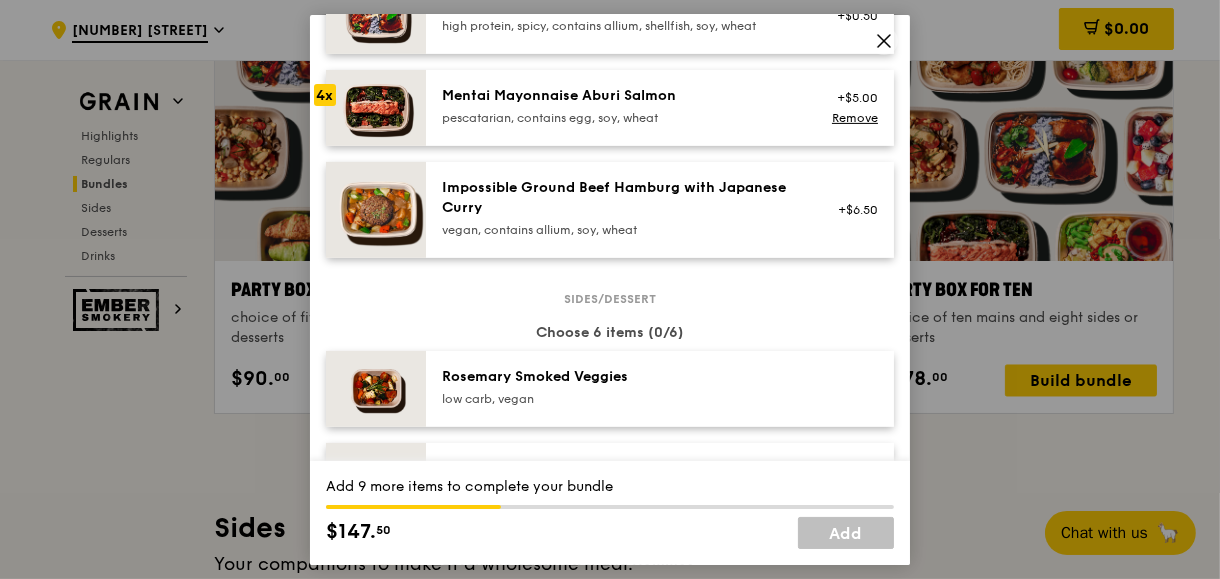 click on "Impossible Ground Beef Hamburg with Japanese Curry
vegan, contains allium, soy, wheat" at bounding box center [621, 207] 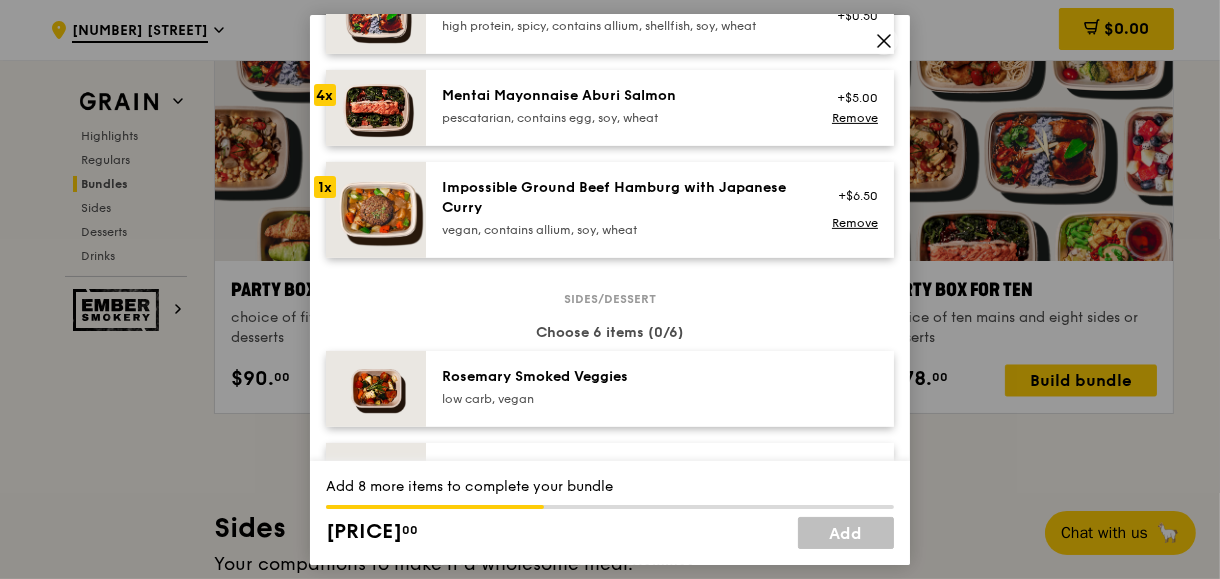 scroll, scrollTop: 533, scrollLeft: 0, axis: vertical 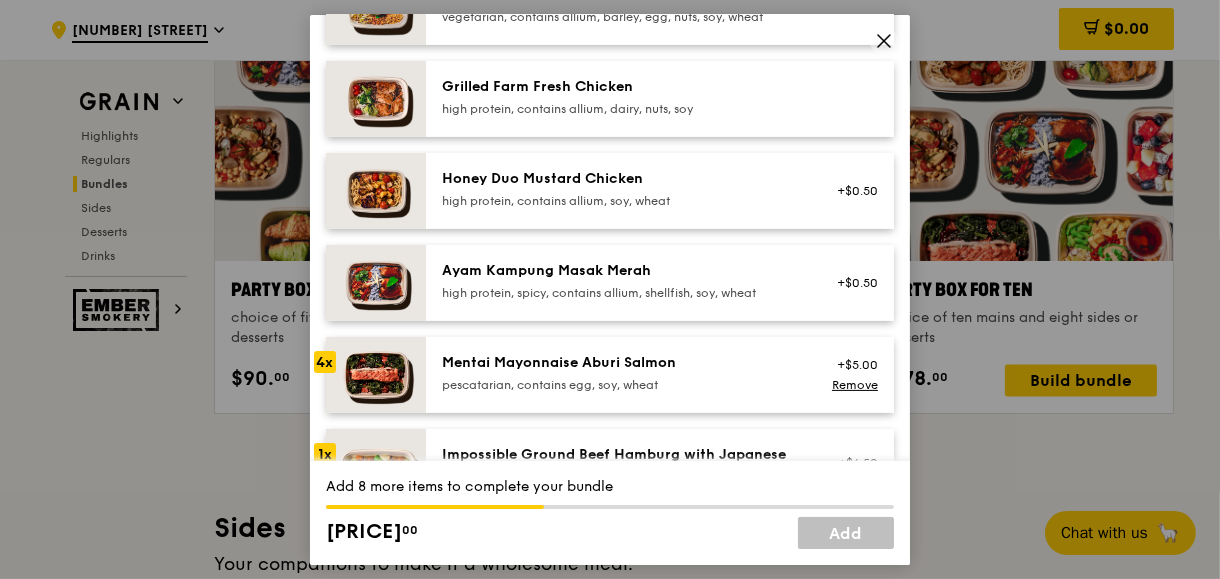 click on "Honey Duo Mustard Chicken" at bounding box center [621, 178] 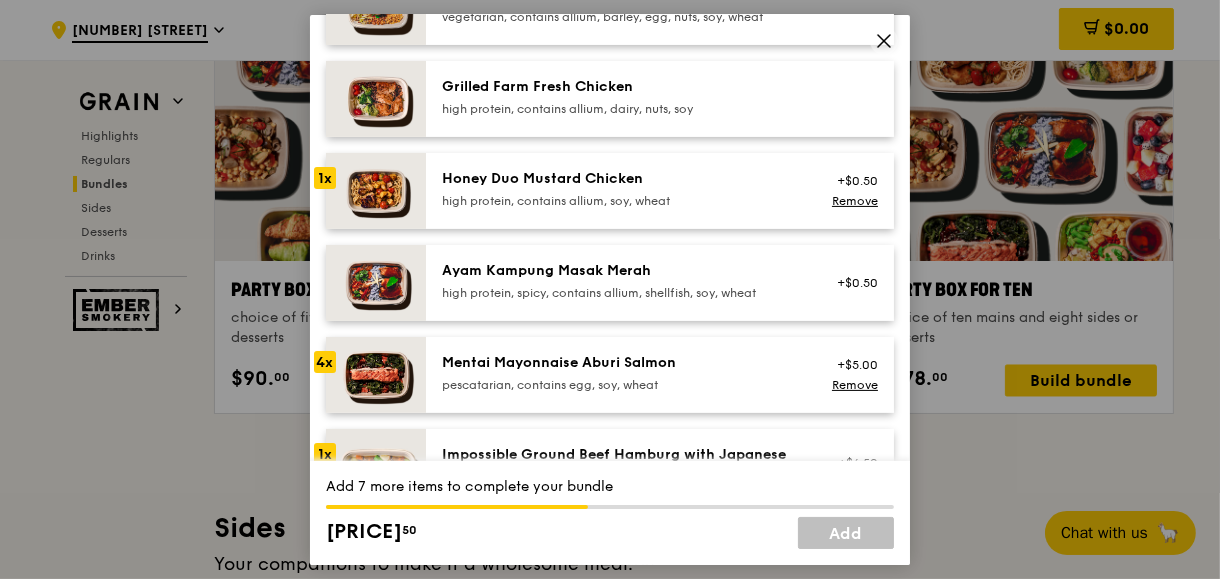 scroll, scrollTop: 266, scrollLeft: 0, axis: vertical 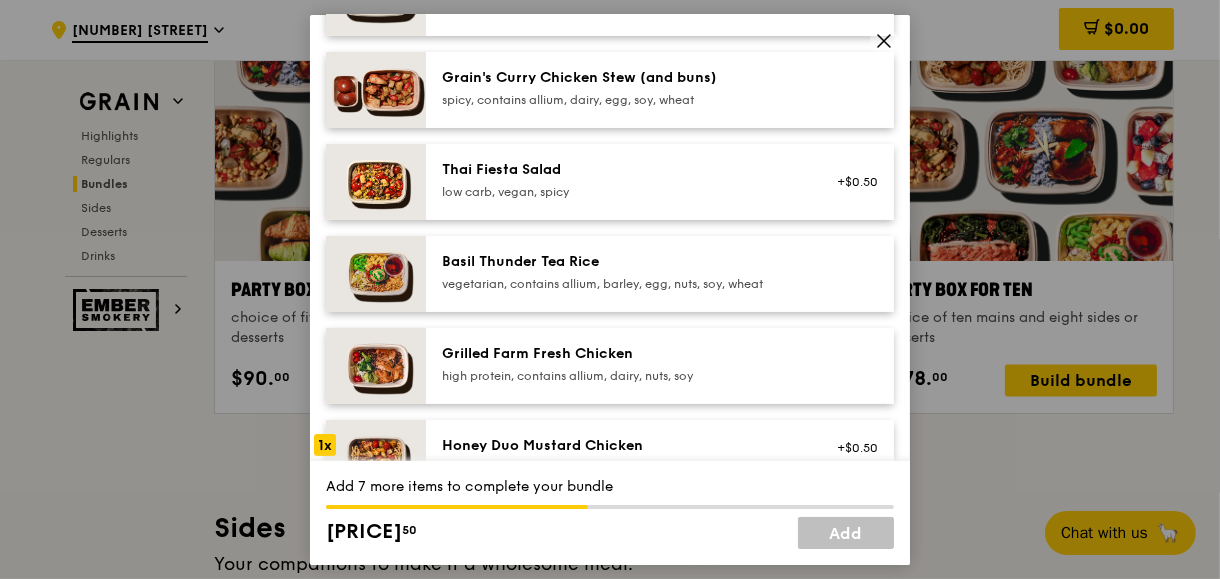 click 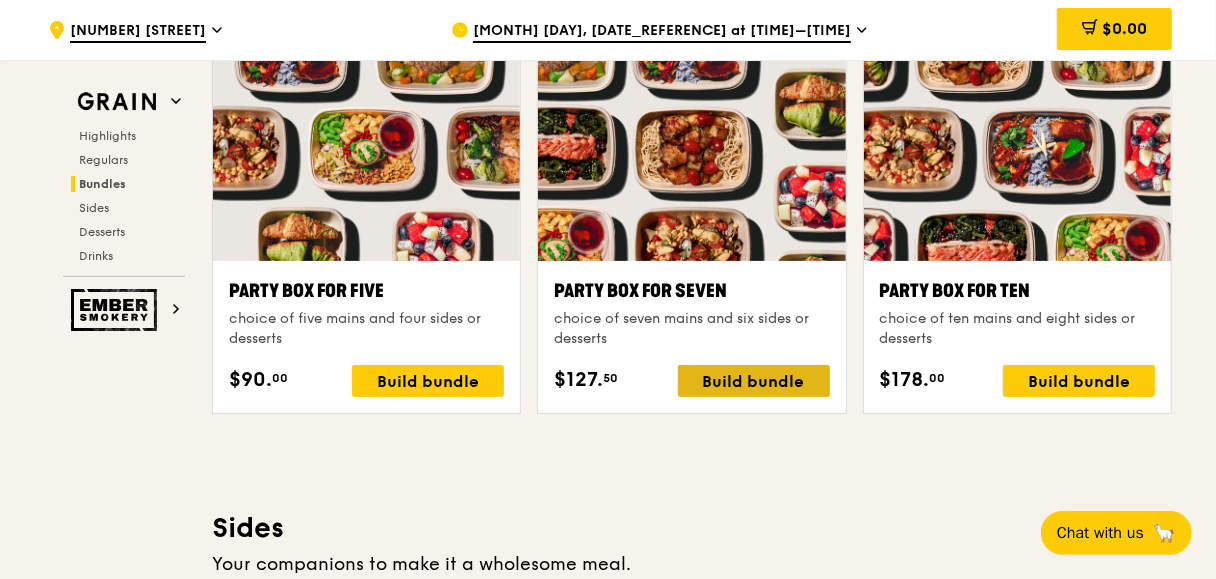 click on "Build bundle" at bounding box center (754, 381) 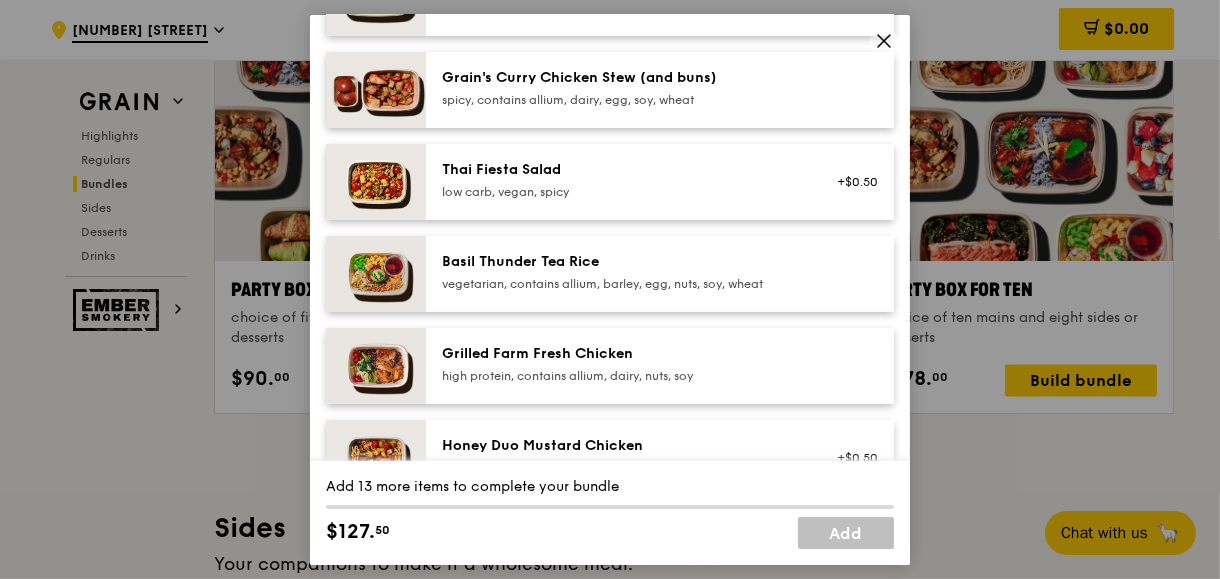 scroll, scrollTop: 533, scrollLeft: 0, axis: vertical 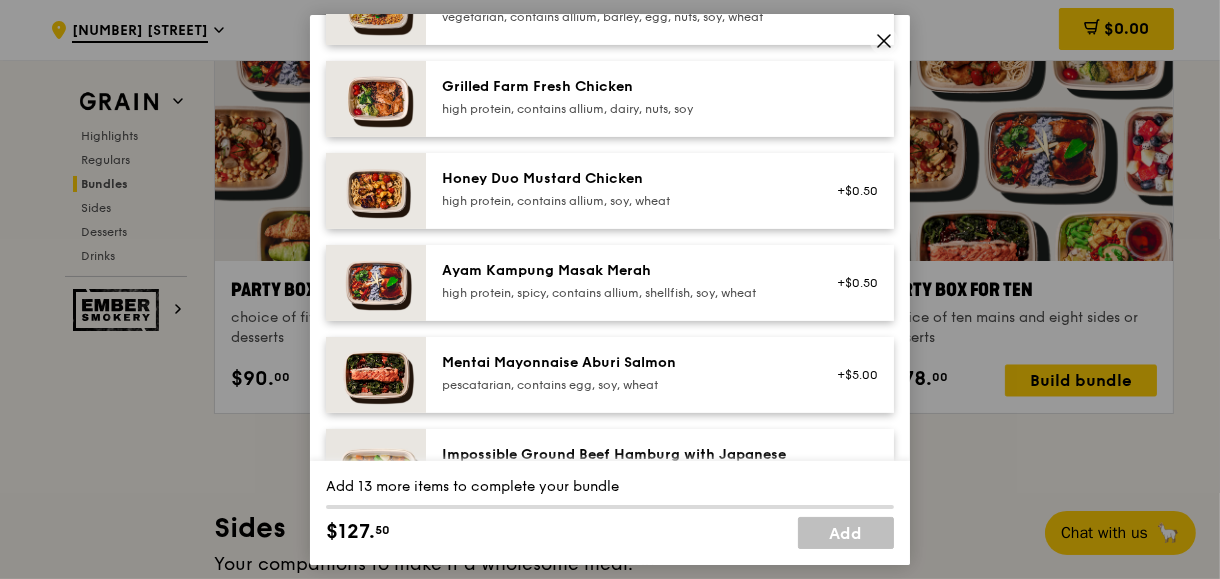 click on "Mentai Mayonnaise Aburi Salmon" at bounding box center (621, 362) 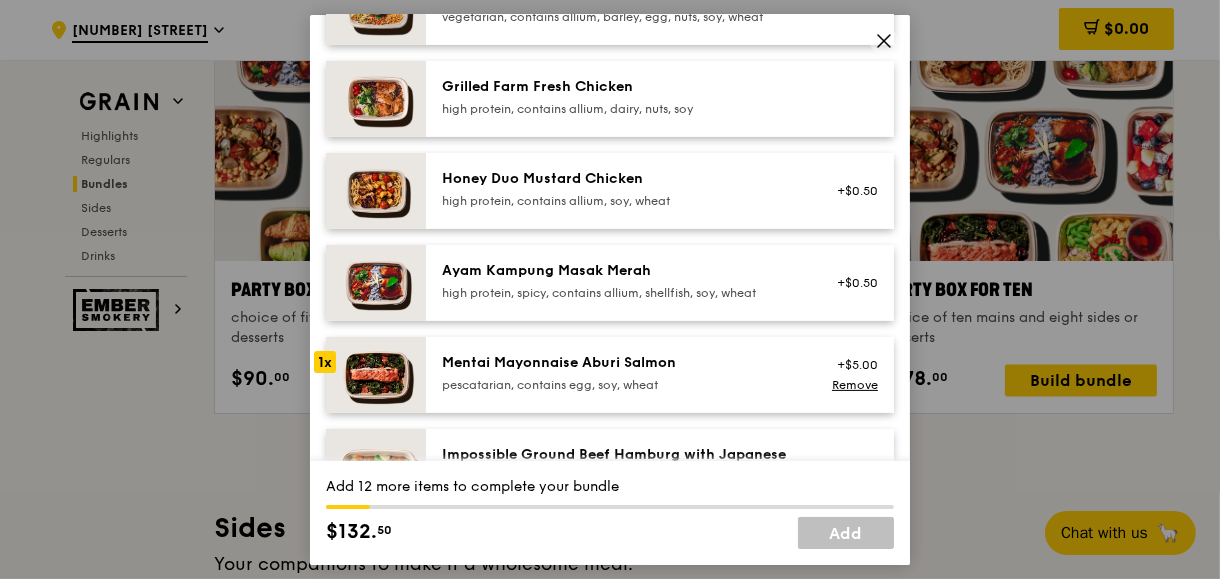 click on "Mentai Mayonnaise Aburi Salmon" at bounding box center [621, 362] 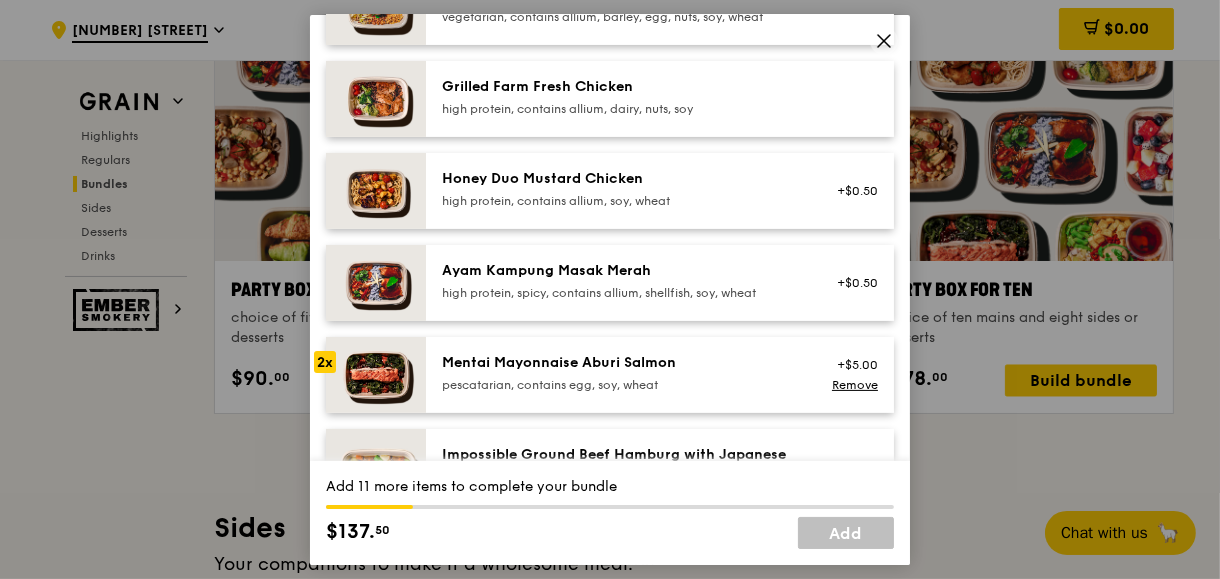 click on "Mentai Mayonnaise Aburi Salmon" at bounding box center [621, 362] 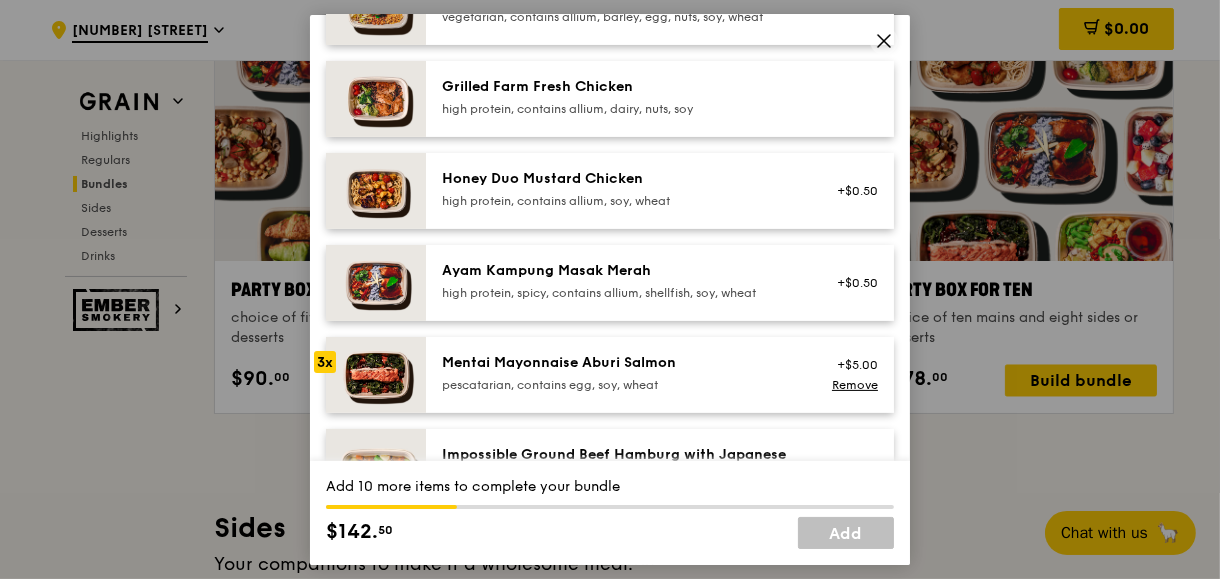 click on "Mentai Mayonnaise Aburi Salmon" at bounding box center [621, 362] 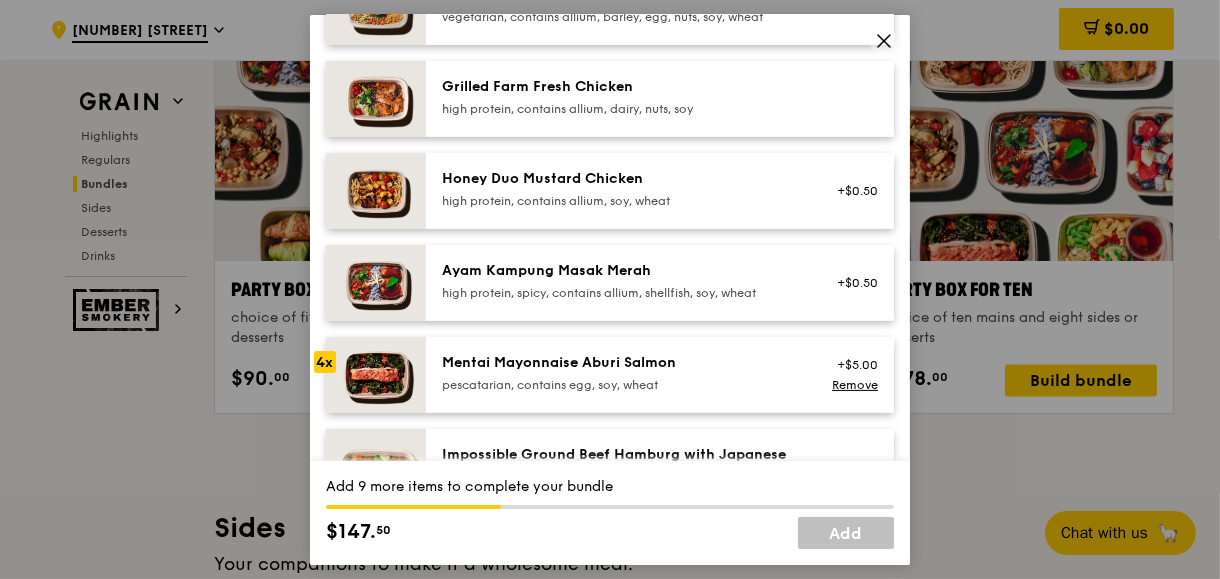 scroll, scrollTop: 800, scrollLeft: 0, axis: vertical 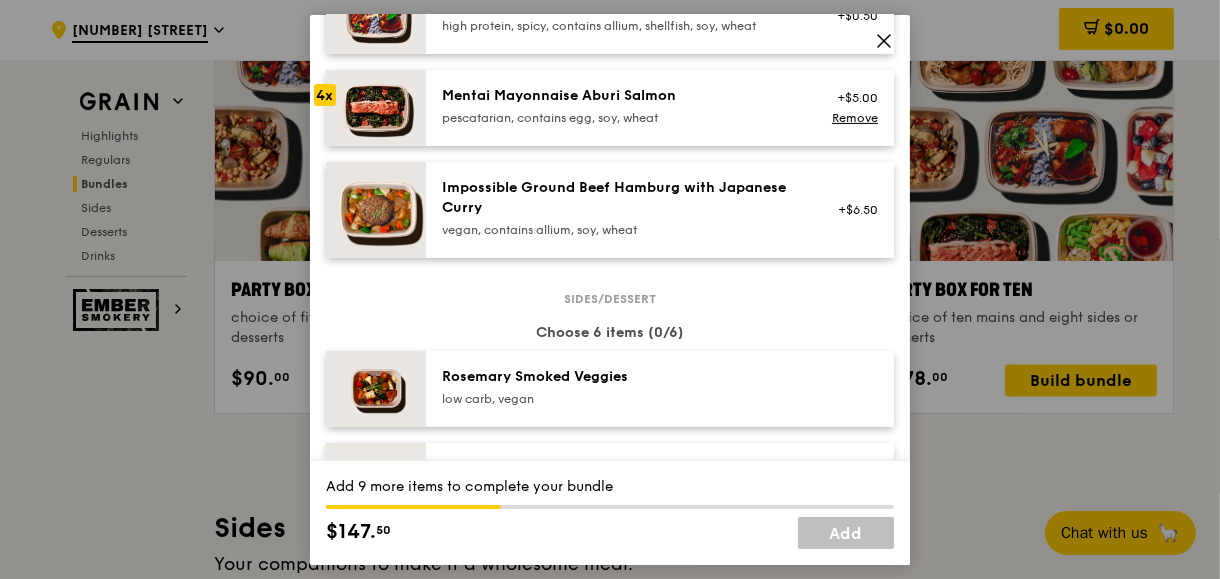 click on "Impossible Ground Beef Hamburg with Japanese Curry" at bounding box center (621, 197) 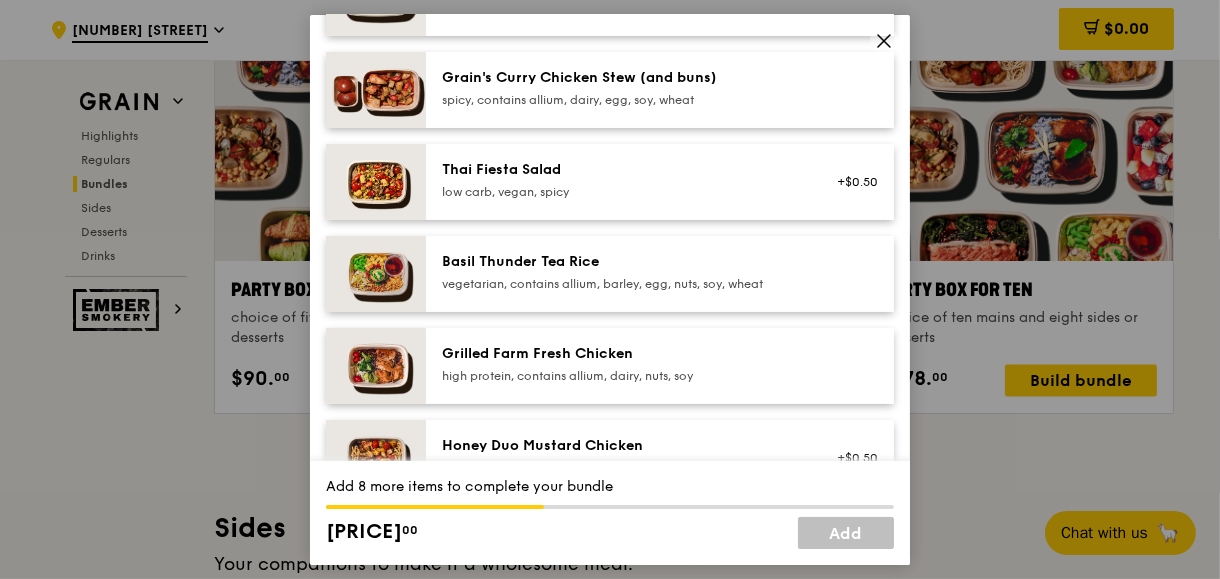 scroll, scrollTop: 533, scrollLeft: 0, axis: vertical 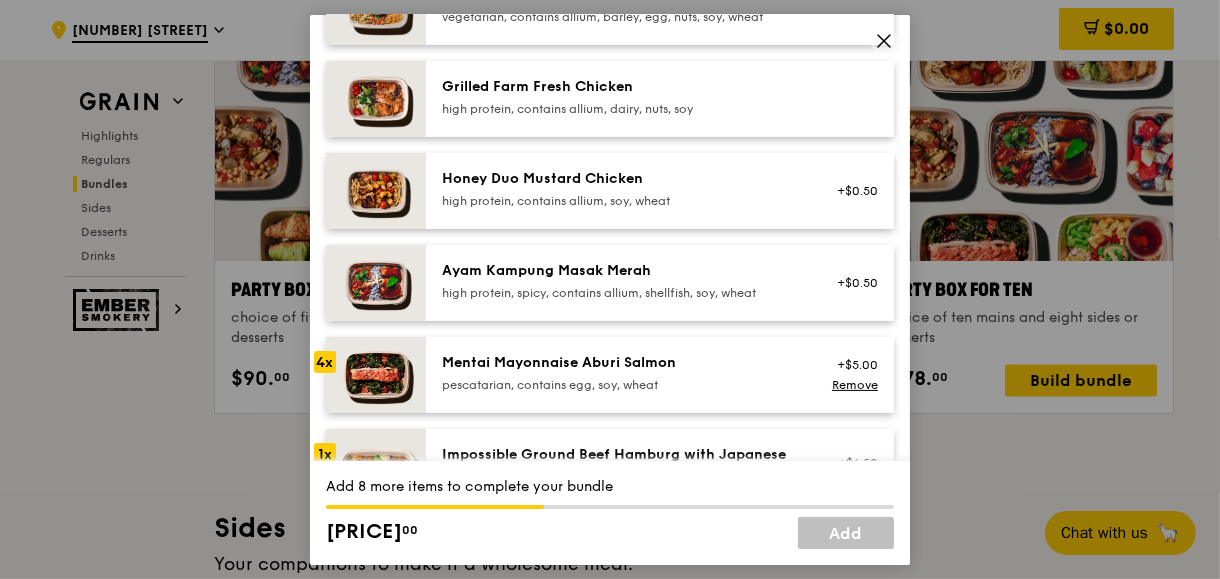 click on "Honey Duo Mustard Chicken
high protein, contains allium, soy, wheat" at bounding box center (621, 188) 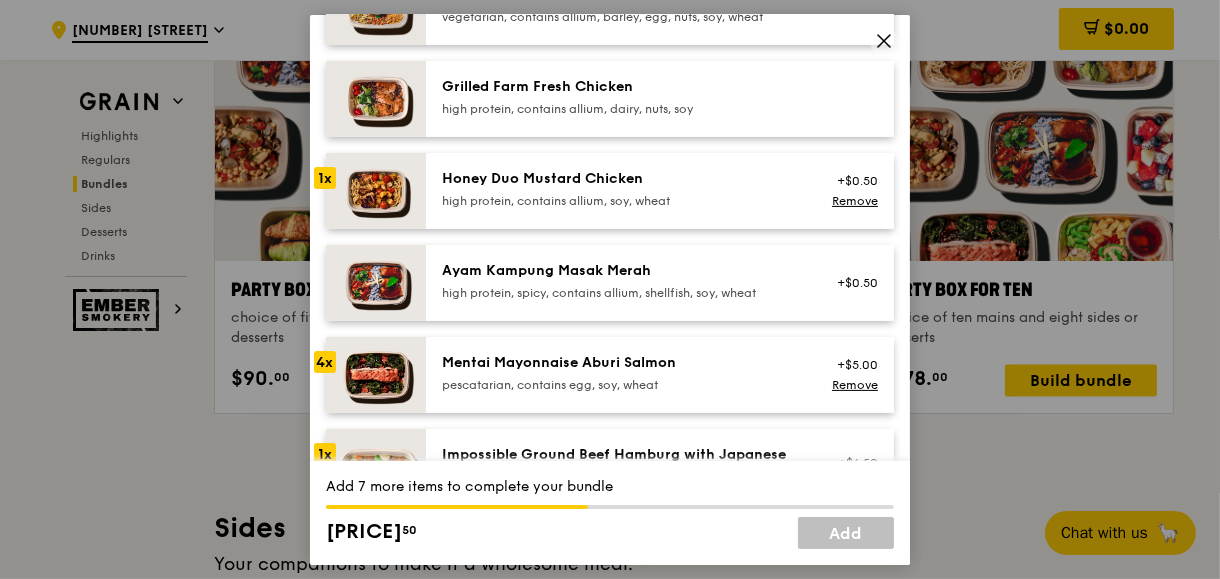click on "high protein, spicy, contains allium, shellfish, soy, wheat" at bounding box center (621, 292) 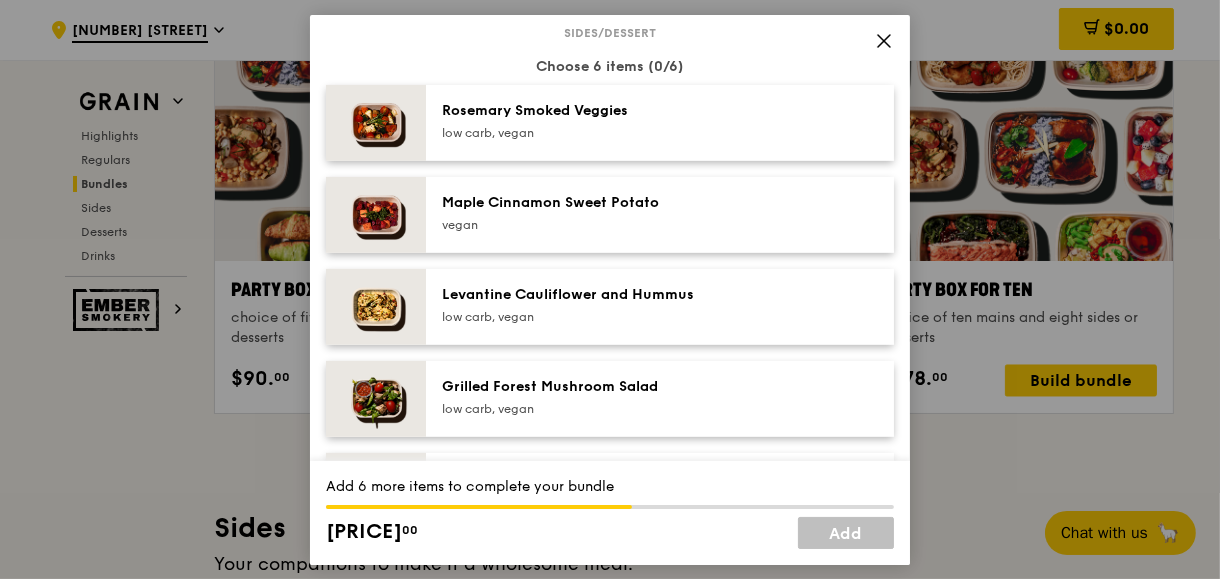 scroll, scrollTop: 1333, scrollLeft: 0, axis: vertical 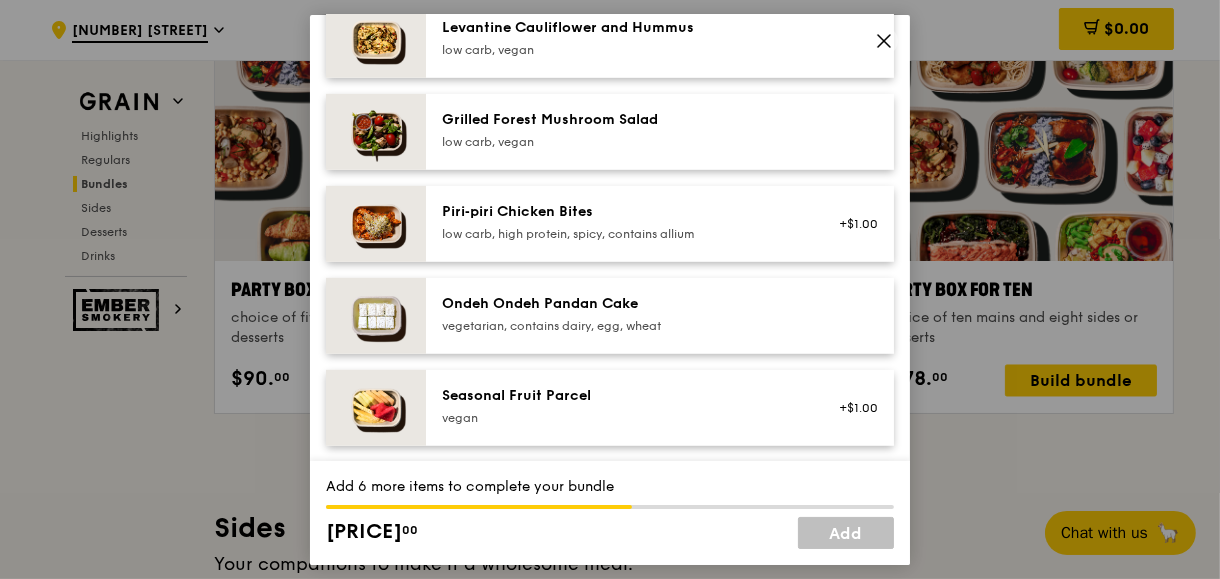 click on "[PRODUCT_NAME]
[ATTRIBUTES]" at bounding box center [621, 221] 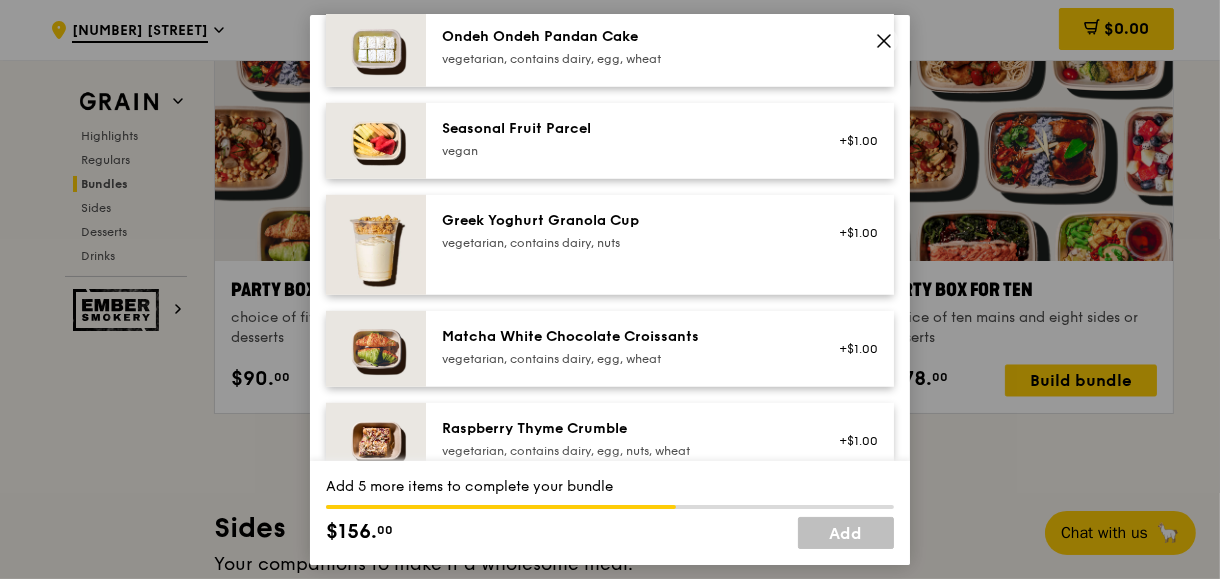 scroll, scrollTop: 1333, scrollLeft: 0, axis: vertical 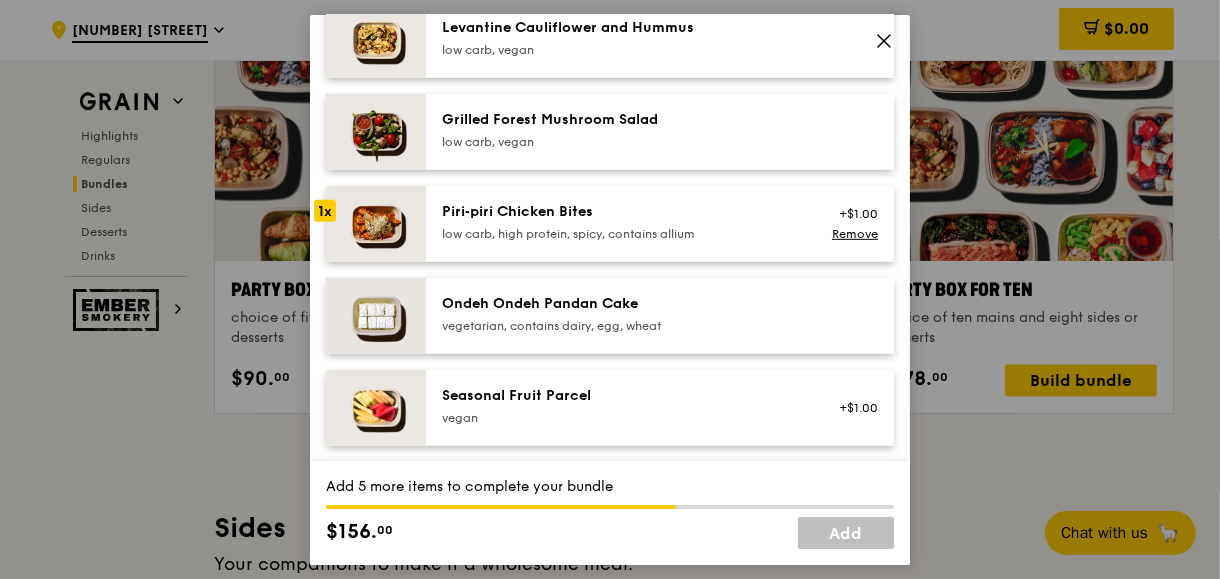 click on "Ondeh Ondeh Pandan Cake" at bounding box center (621, 303) 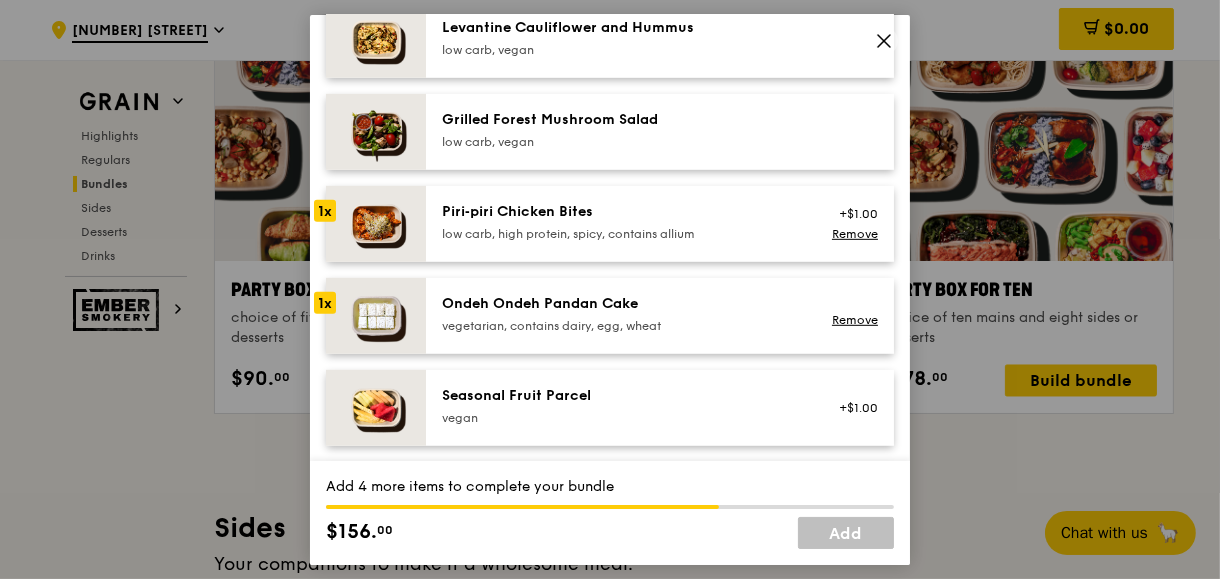 scroll, scrollTop: 1600, scrollLeft: 0, axis: vertical 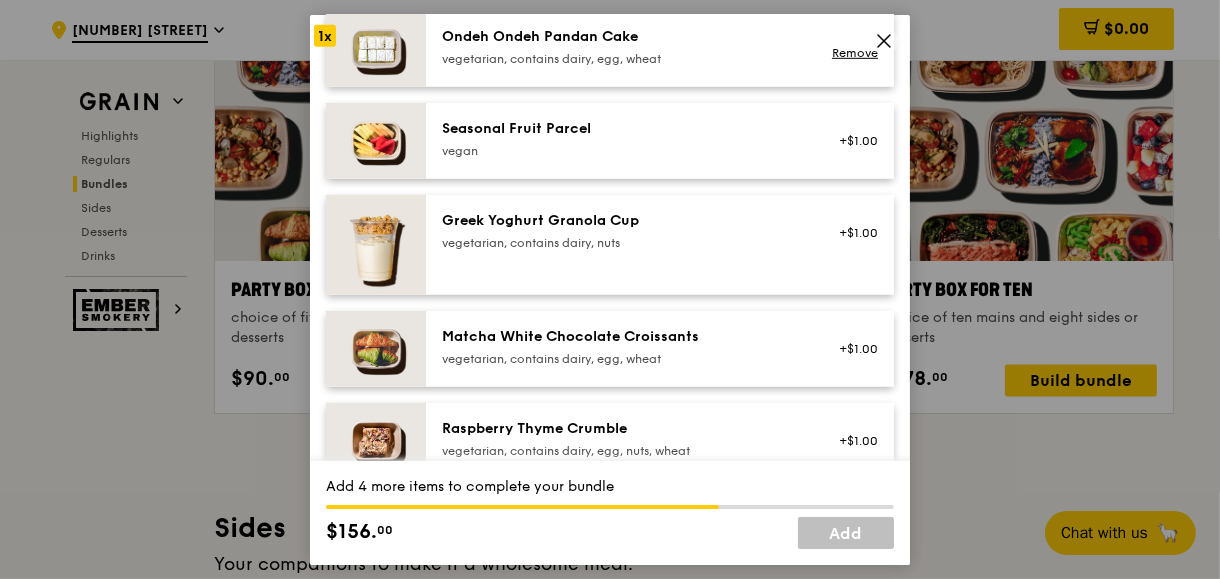 click on "Raspberry Thyme Crumble" at bounding box center (621, 428) 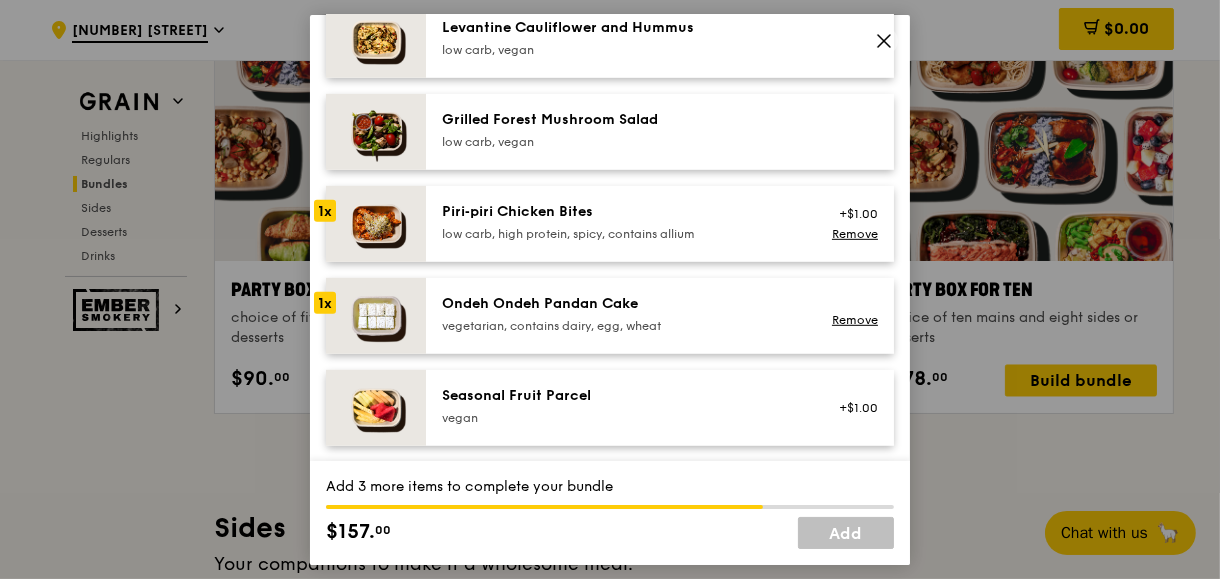 scroll, scrollTop: 1066, scrollLeft: 0, axis: vertical 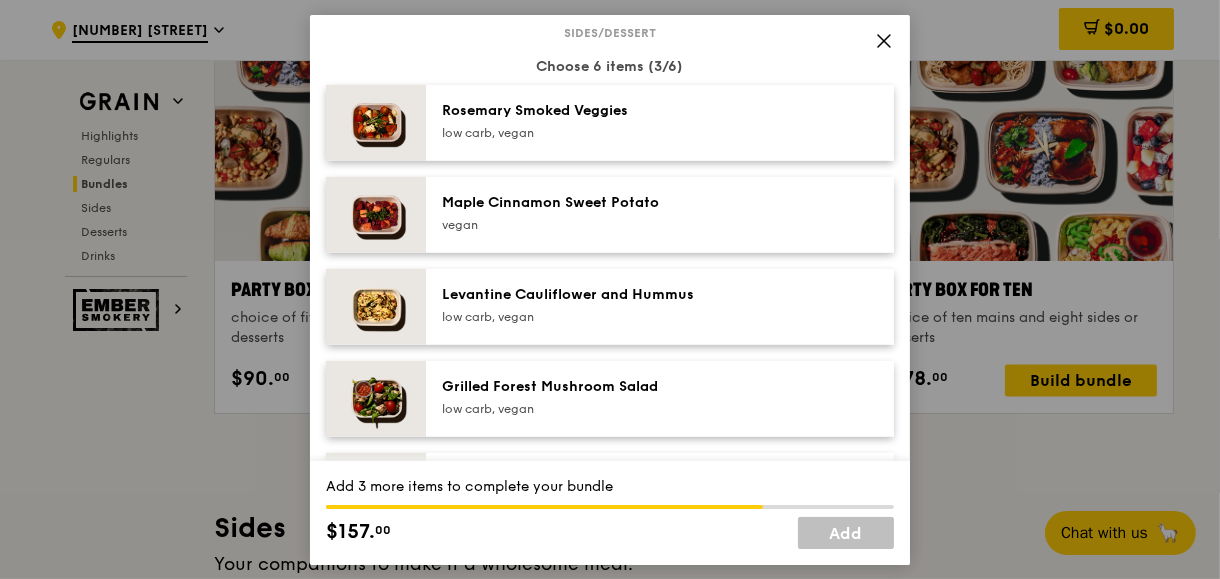 click on "Maple Cinnamon Sweet Potato" at bounding box center [621, 202] 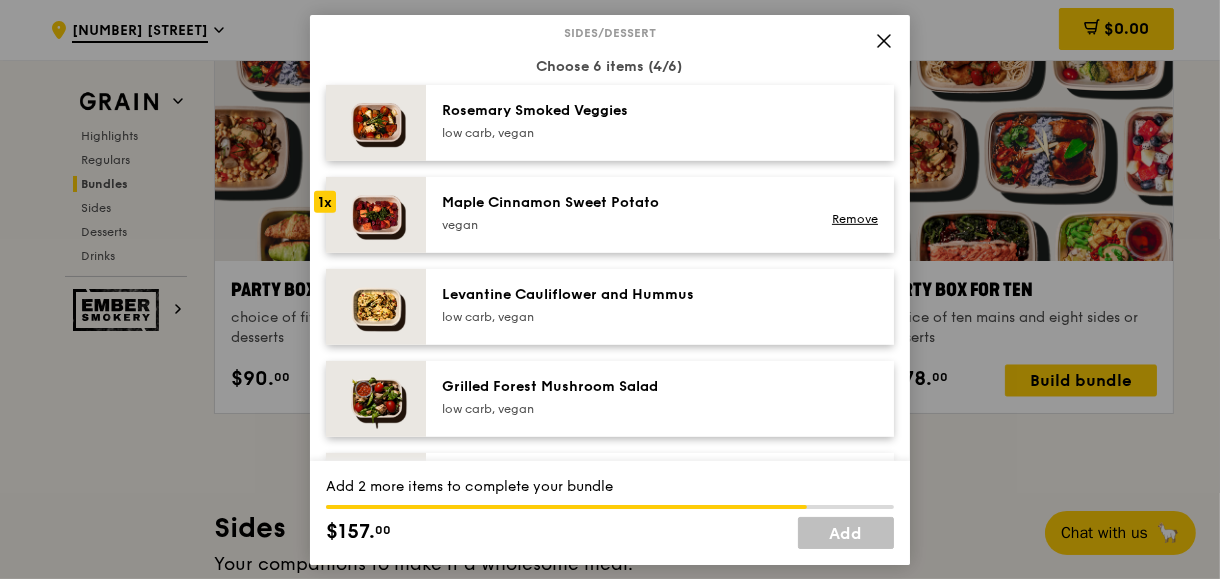 scroll, scrollTop: 1333, scrollLeft: 0, axis: vertical 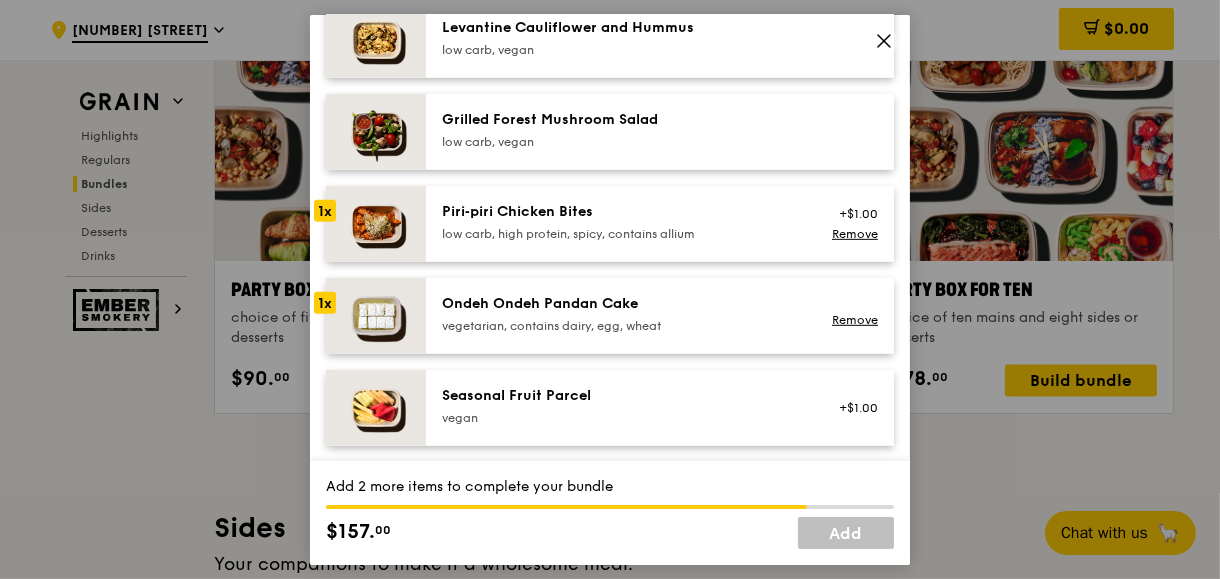 click on "Seasonal Fruit Parcel" at bounding box center [621, 395] 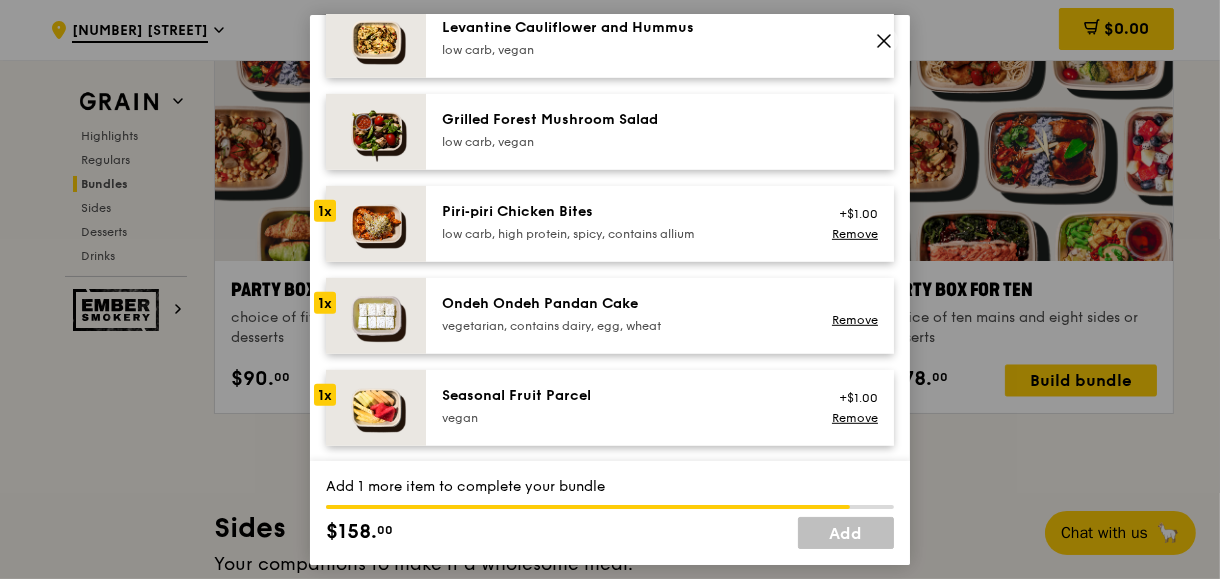 click on "Seasonal Fruit Parcel" at bounding box center [621, 395] 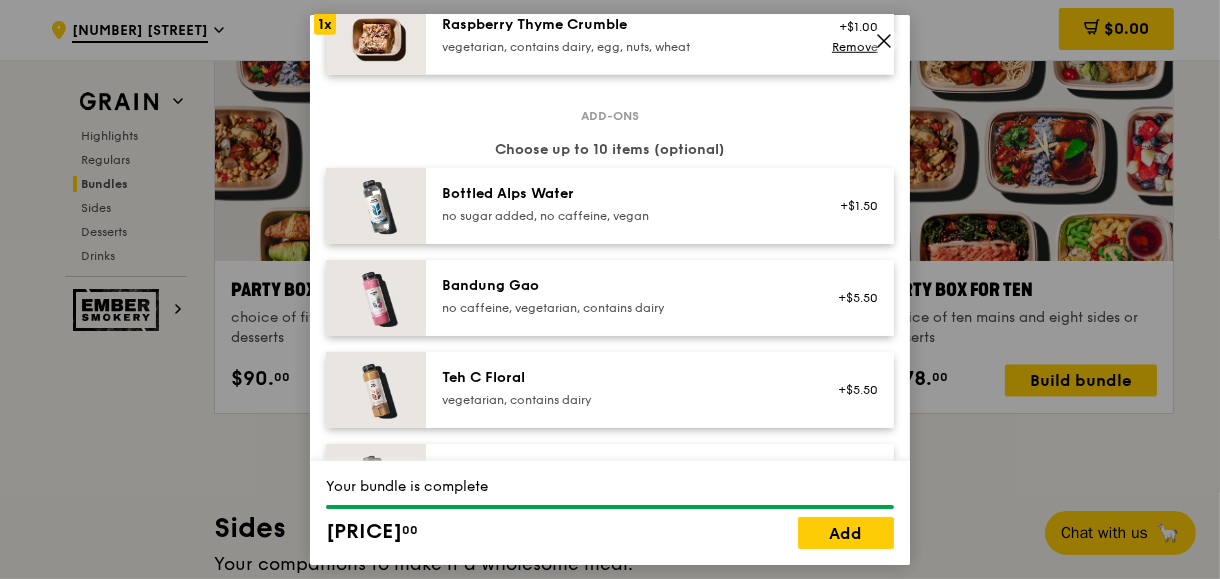 scroll, scrollTop: 2271, scrollLeft: 0, axis: vertical 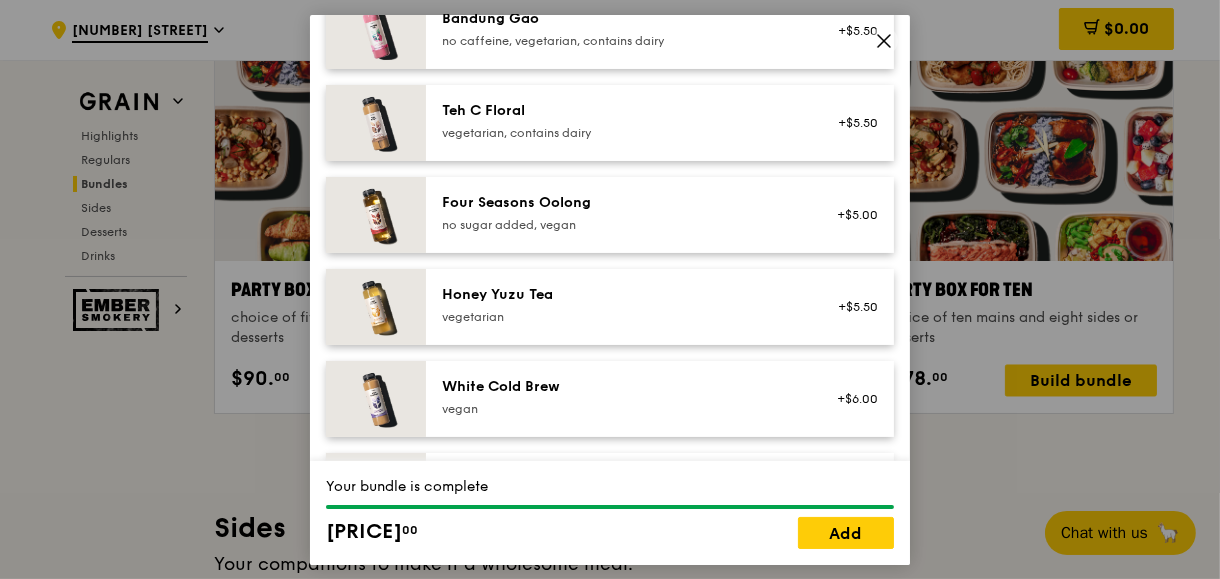 click on "vegetarian, contains dairy" at bounding box center [621, 132] 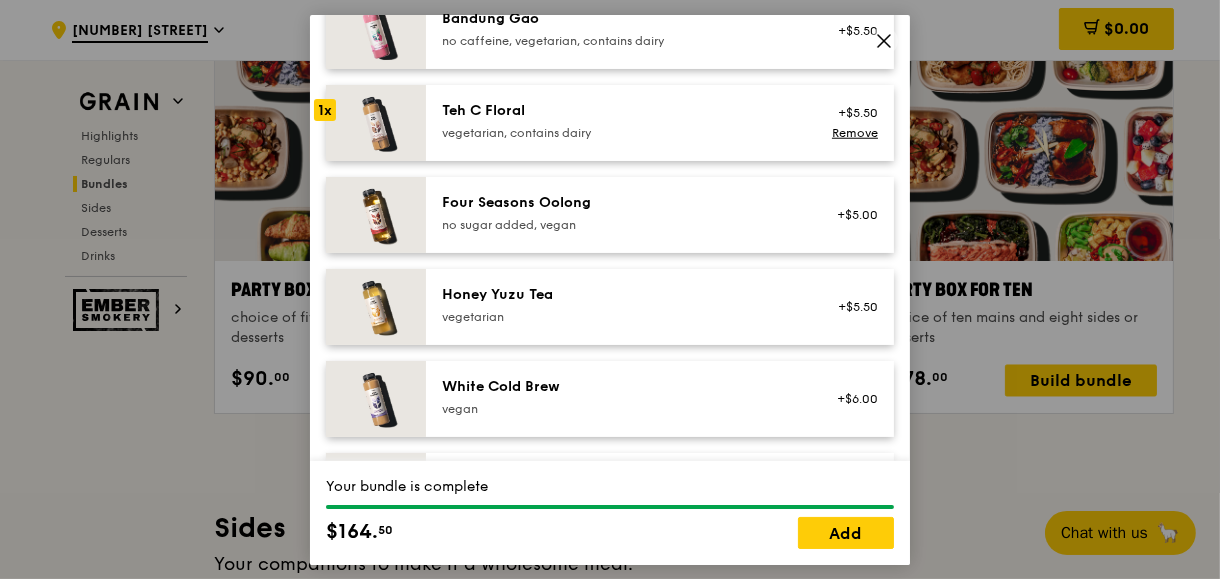 click on "vegetarian, contains dairy" at bounding box center [621, 132] 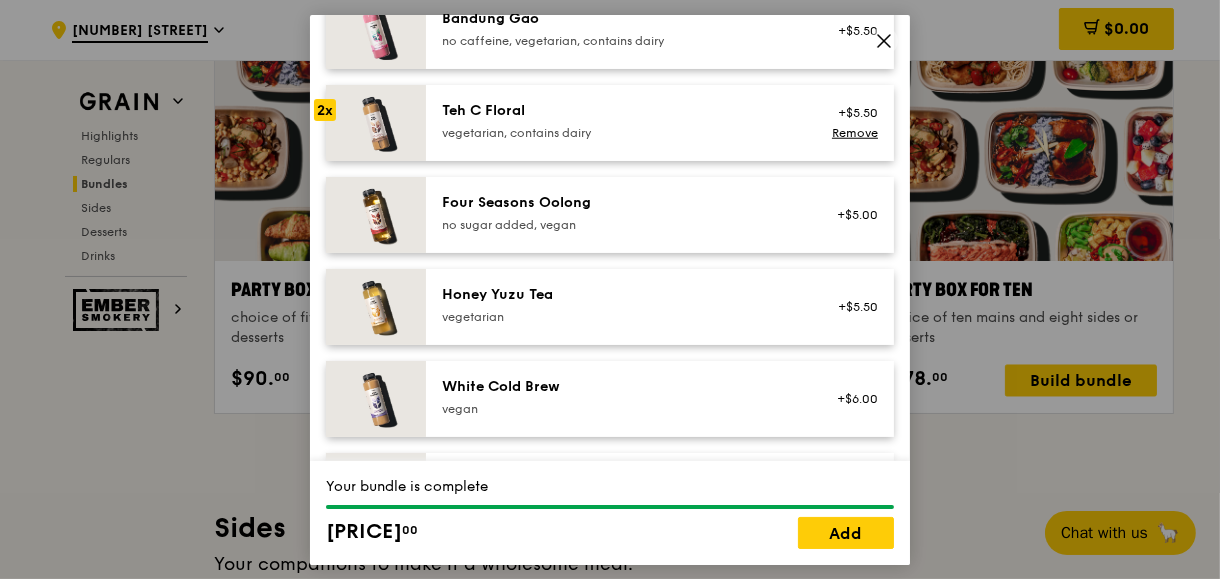 click on "Honey Yuzu Tea" at bounding box center [621, 294] 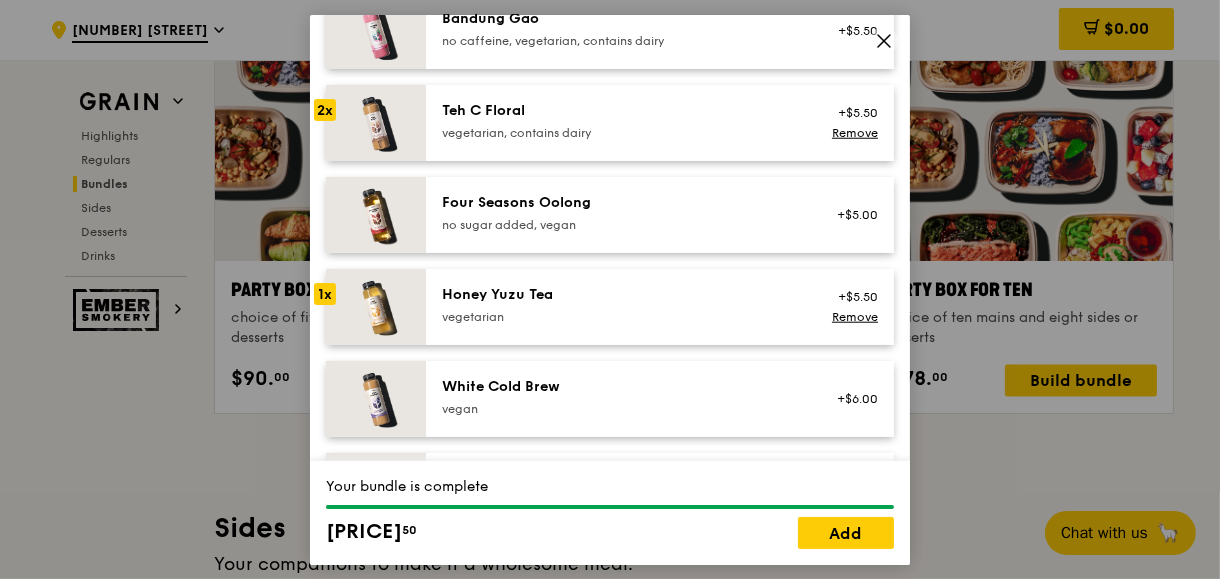 click on "Honey Yuzu Tea" at bounding box center (621, 294) 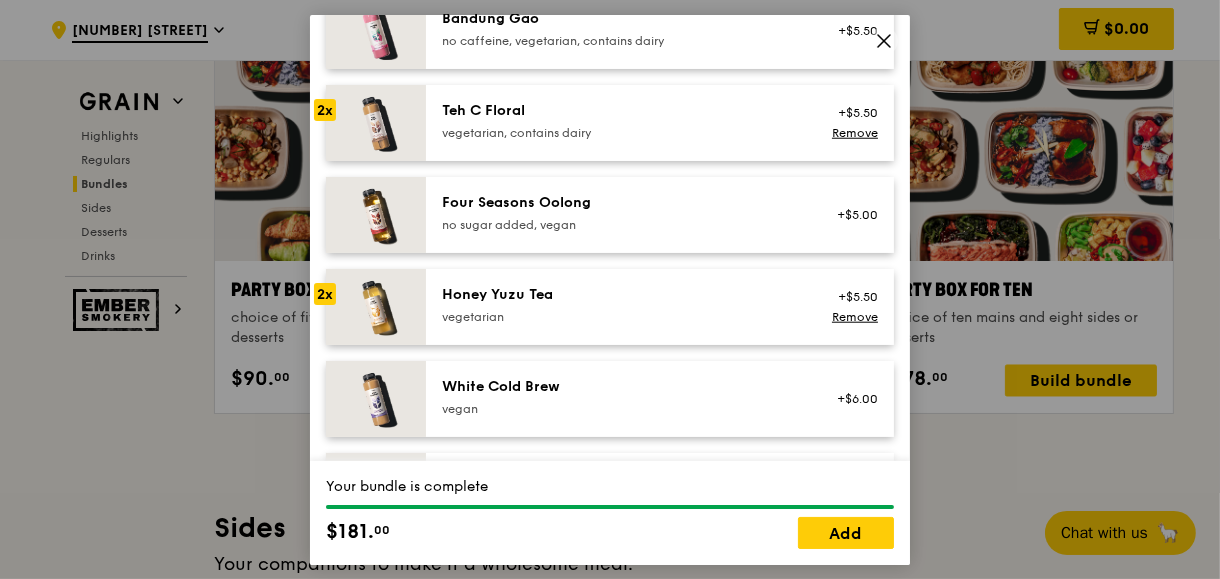 scroll, scrollTop: 2538, scrollLeft: 0, axis: vertical 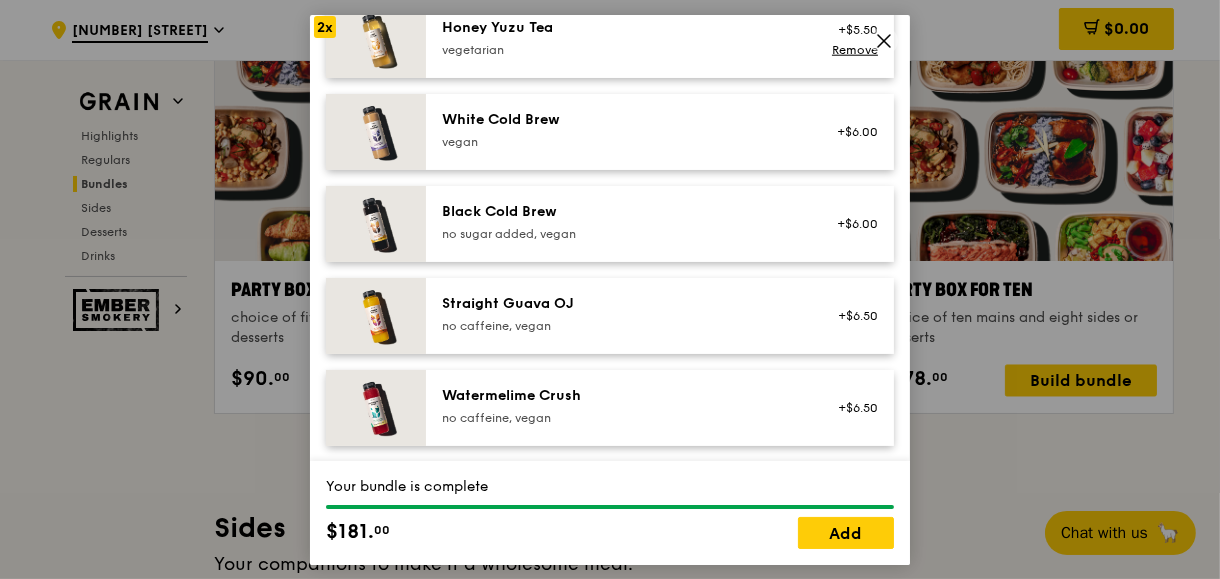 click on "no sugar added, vegan" at bounding box center [621, 233] 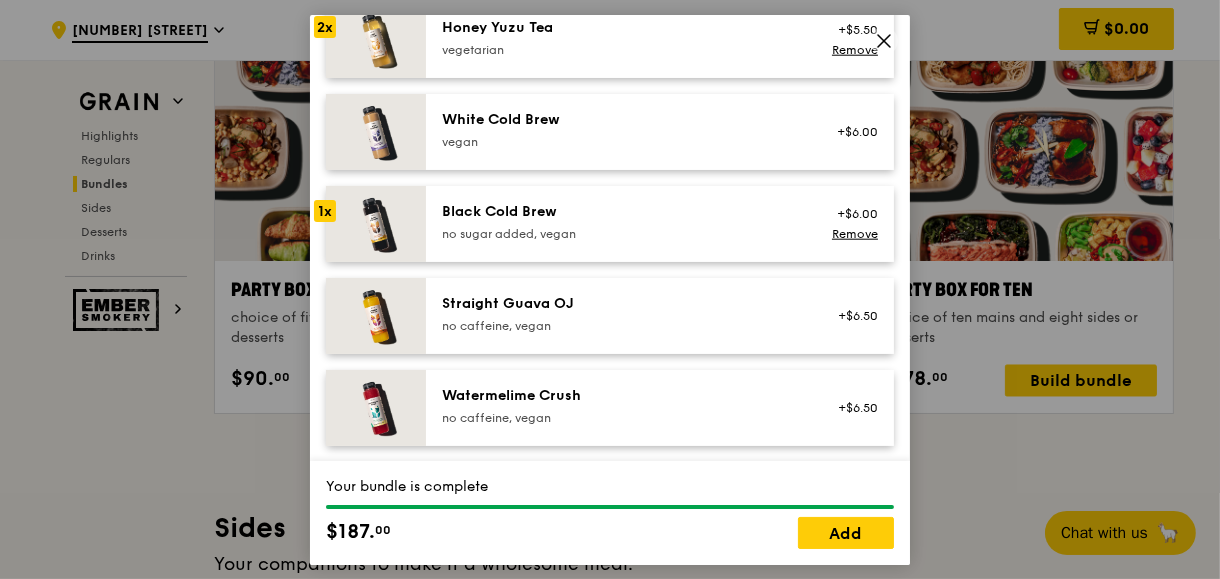 click on "Watermelime Crush" at bounding box center (621, 395) 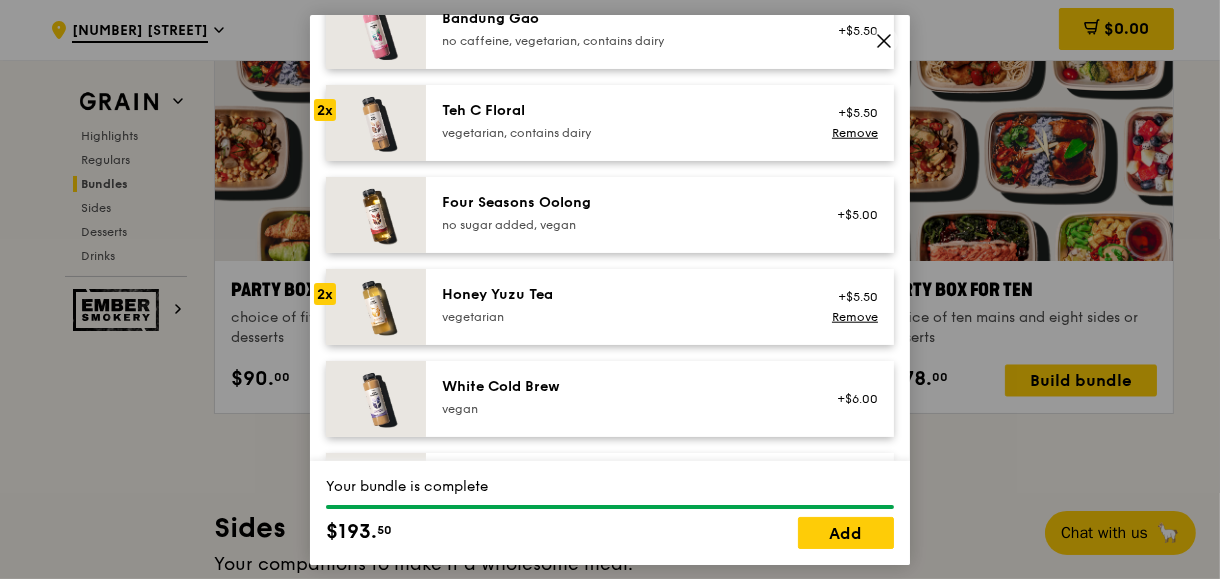 scroll, scrollTop: 2004, scrollLeft: 0, axis: vertical 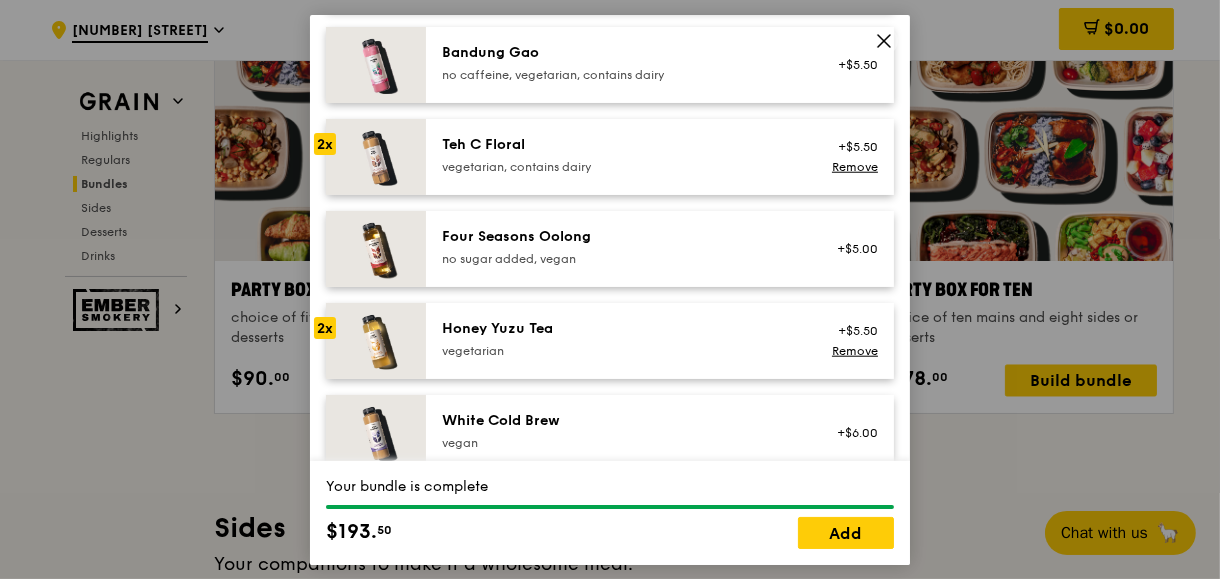 click on "Honey Yuzu Tea" at bounding box center [621, 328] 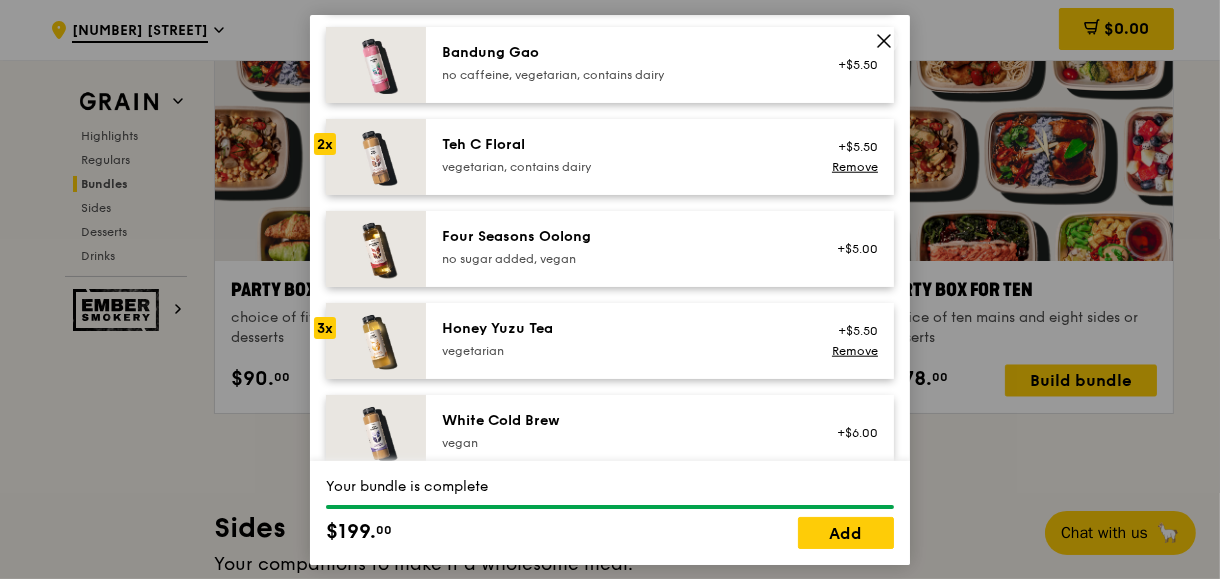 click on "Teh C Floral" at bounding box center (621, 144) 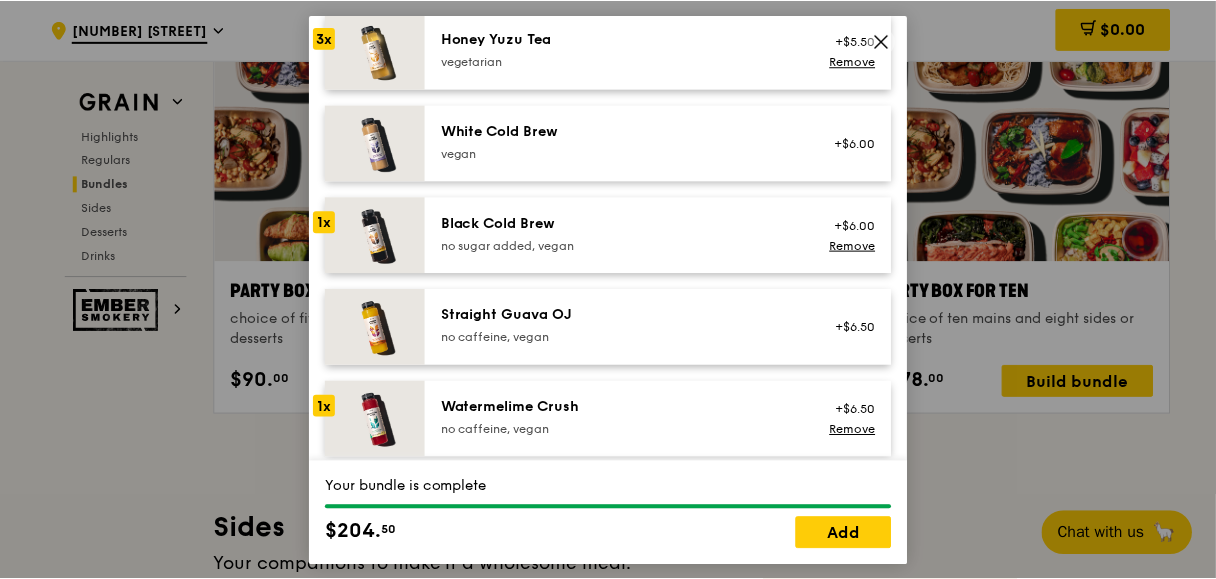 scroll, scrollTop: 2538, scrollLeft: 0, axis: vertical 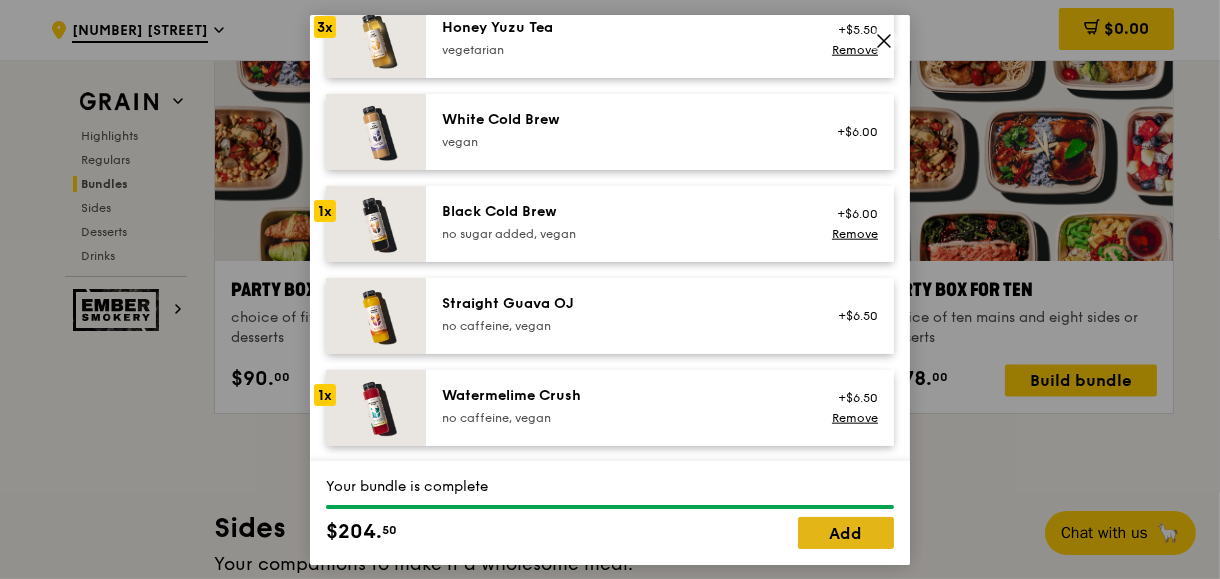 click on "Add" at bounding box center [846, 533] 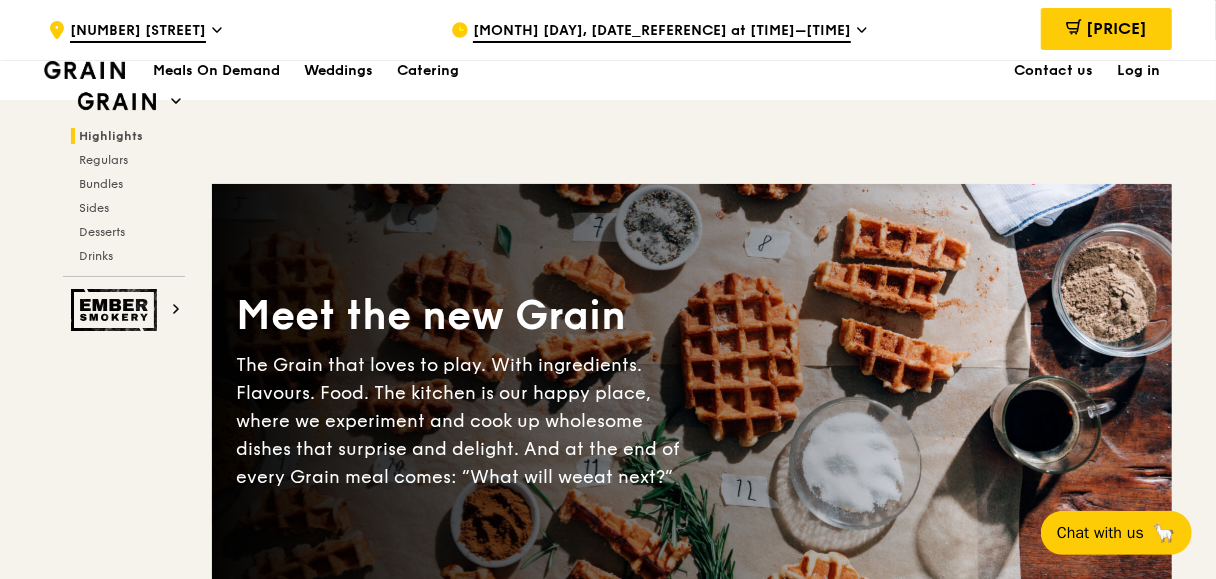 scroll, scrollTop: 0, scrollLeft: 0, axis: both 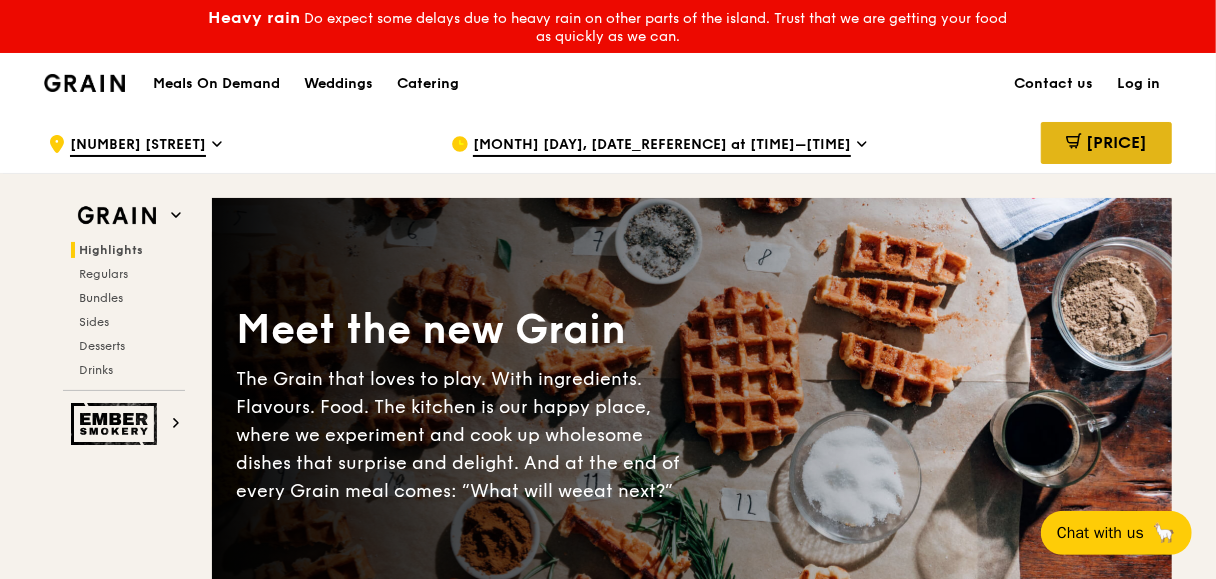 click on "[PRICE]" at bounding box center (1116, 142) 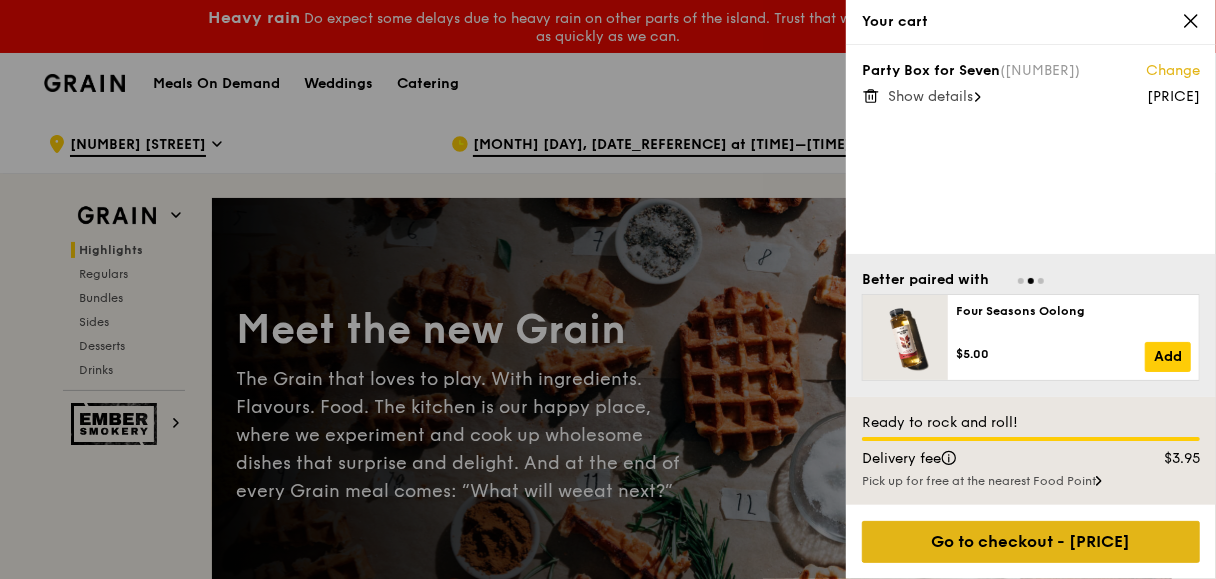 click on "Go to checkout - [PRICE]" at bounding box center [1031, 542] 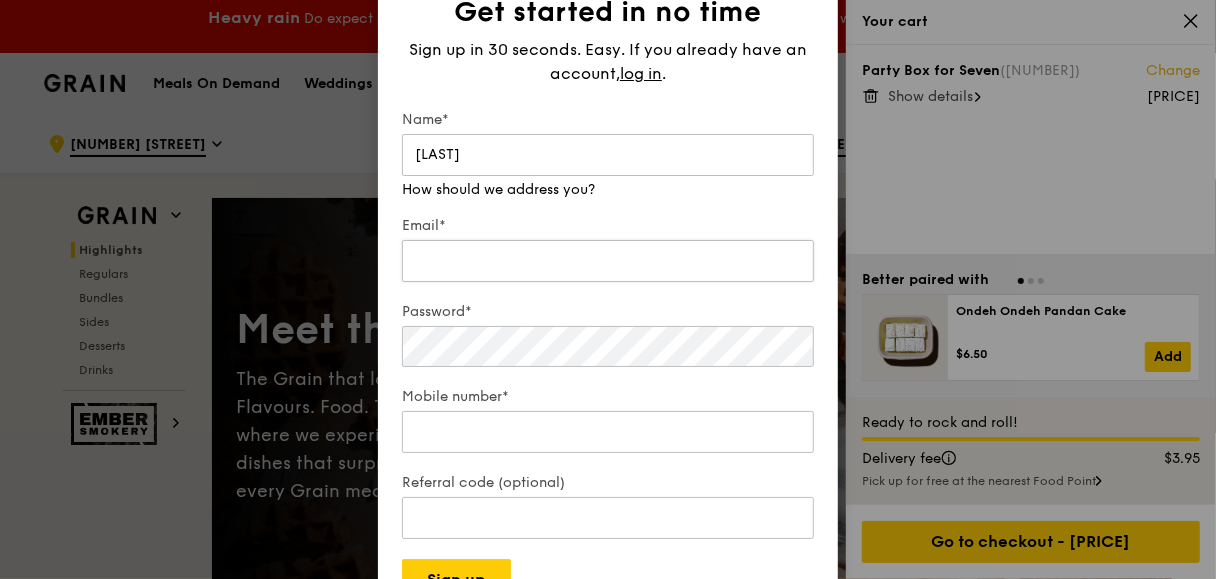type on "[LAST]" 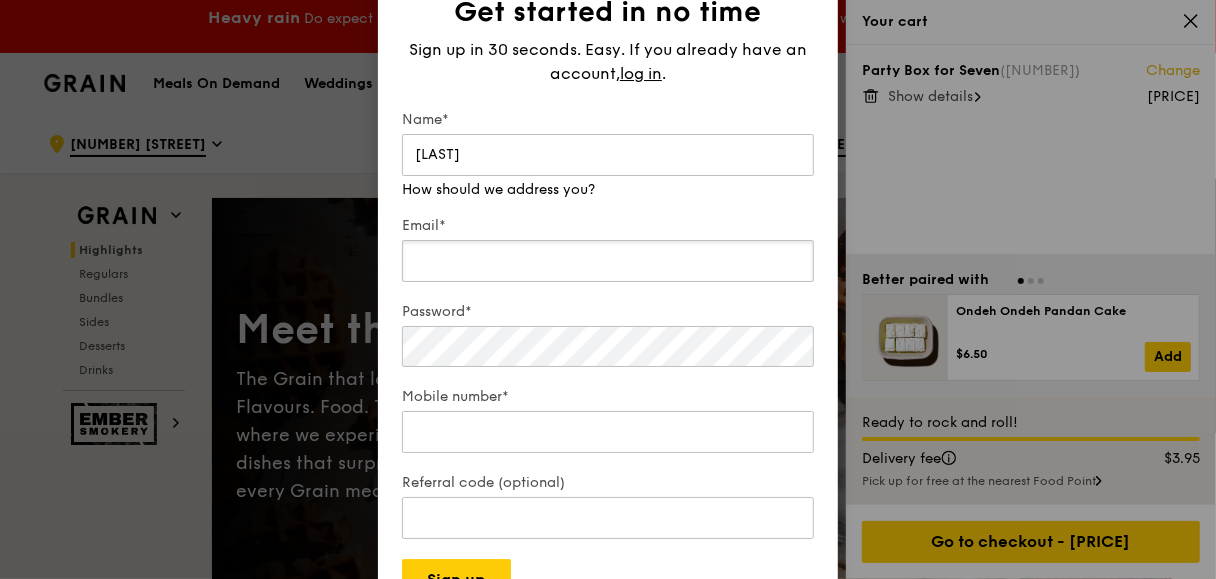 click on "Email*" at bounding box center [608, 261] 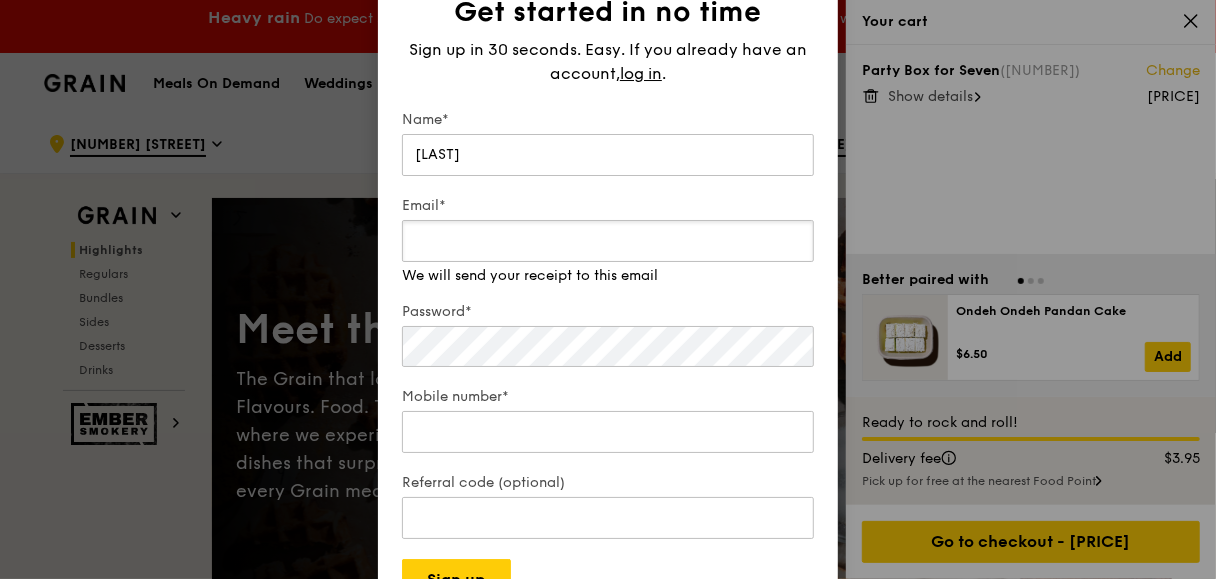 type on "[FIRST].[LAST].[LAST]@[EXAMPLE].com" 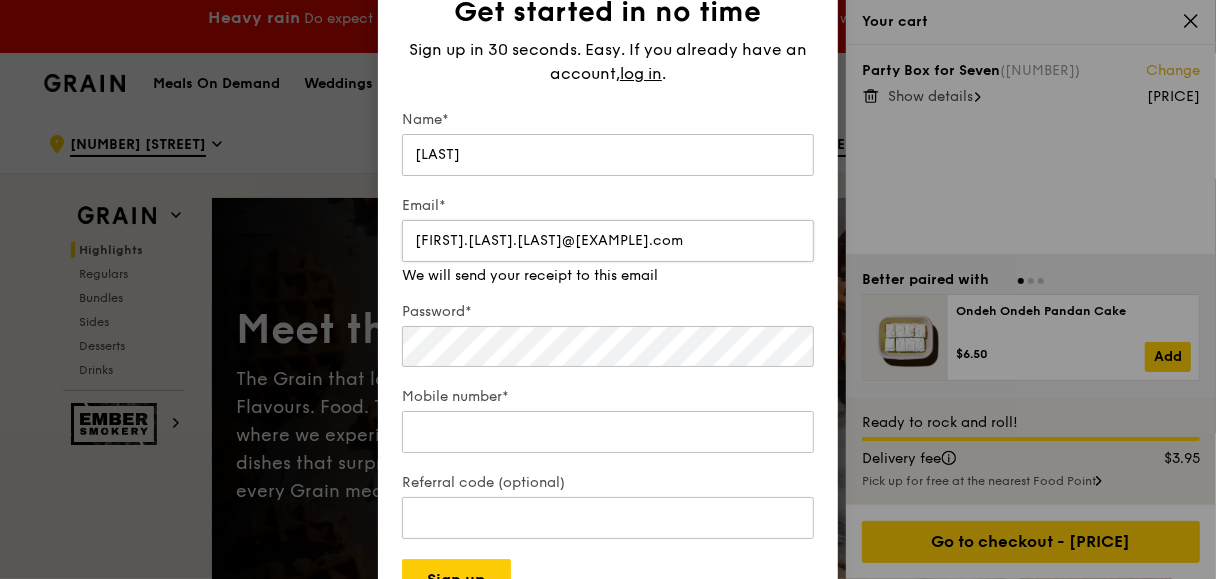 type on "85112410" 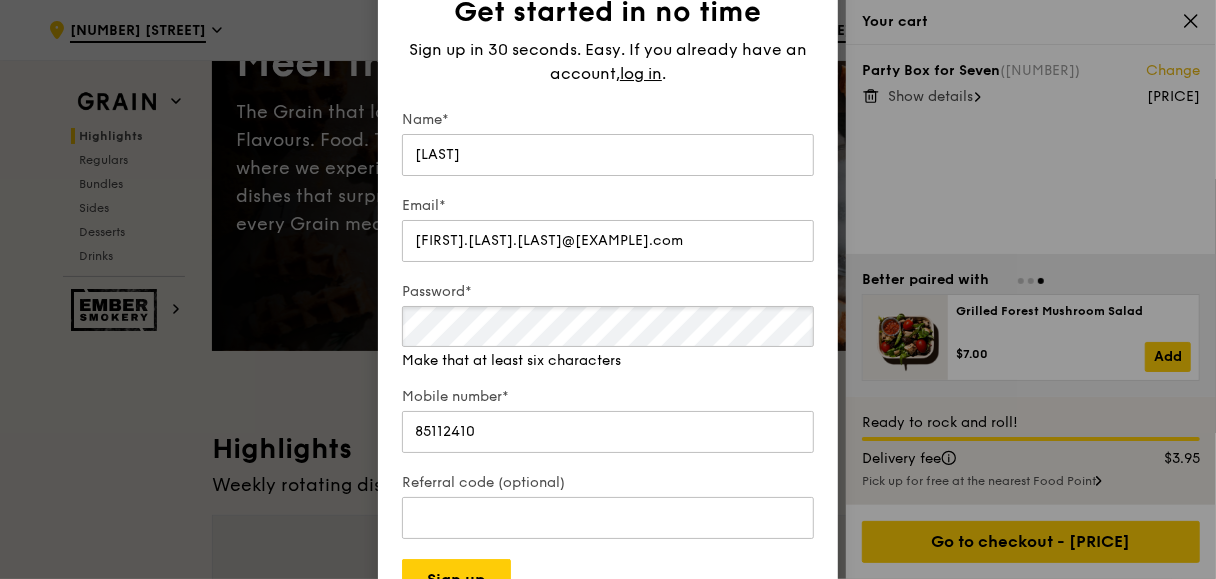 scroll, scrollTop: 533, scrollLeft: 0, axis: vertical 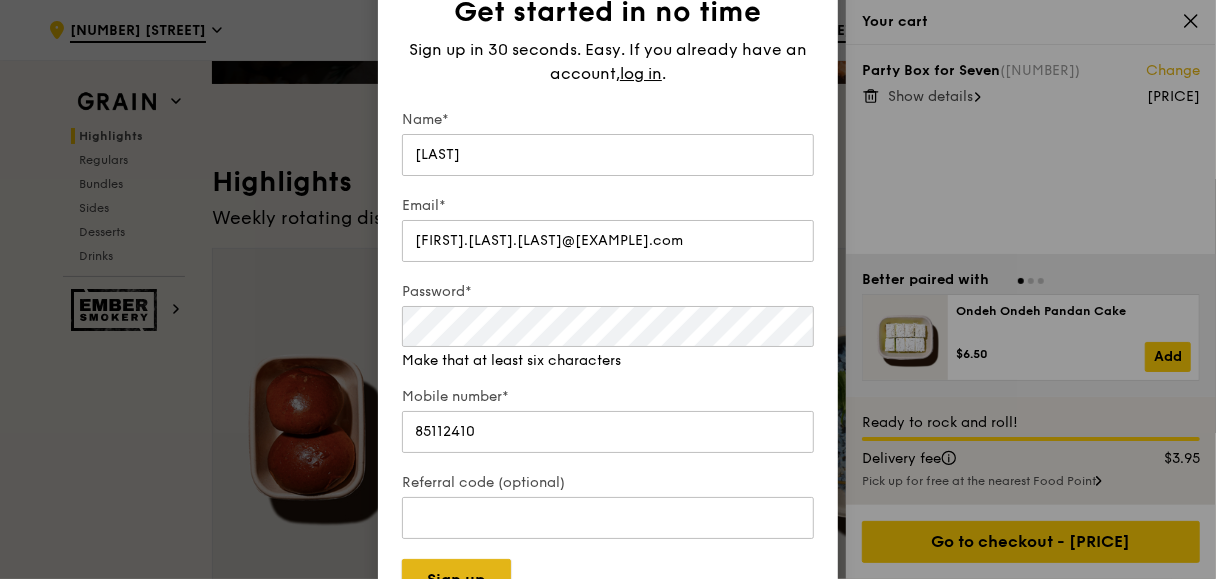 click on "Sign up" at bounding box center [456, 580] 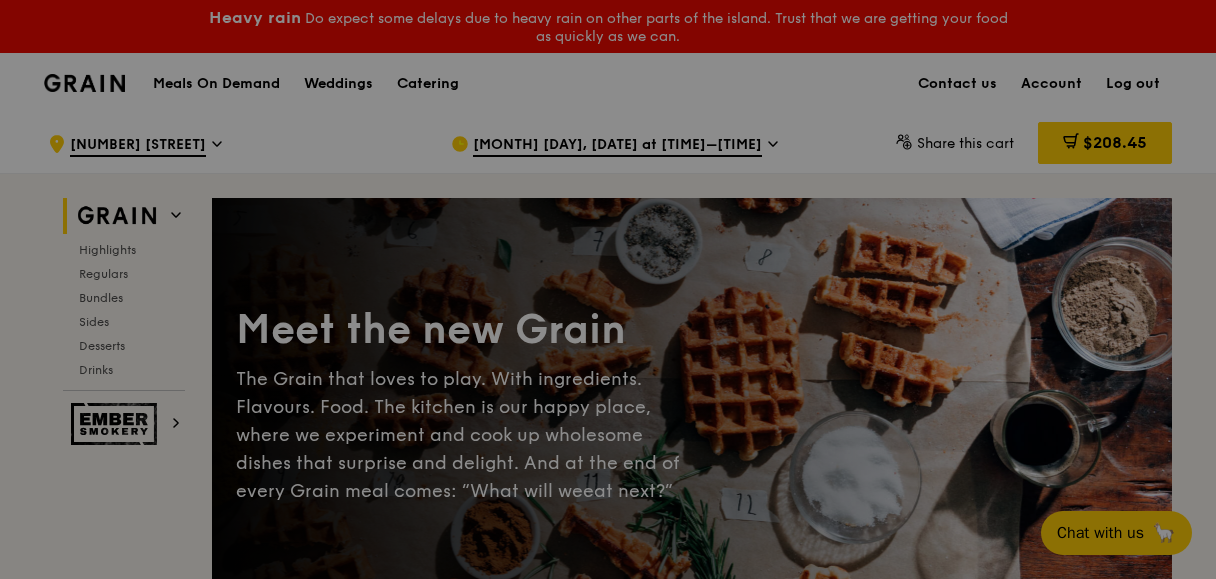 scroll, scrollTop: 0, scrollLeft: 0, axis: both 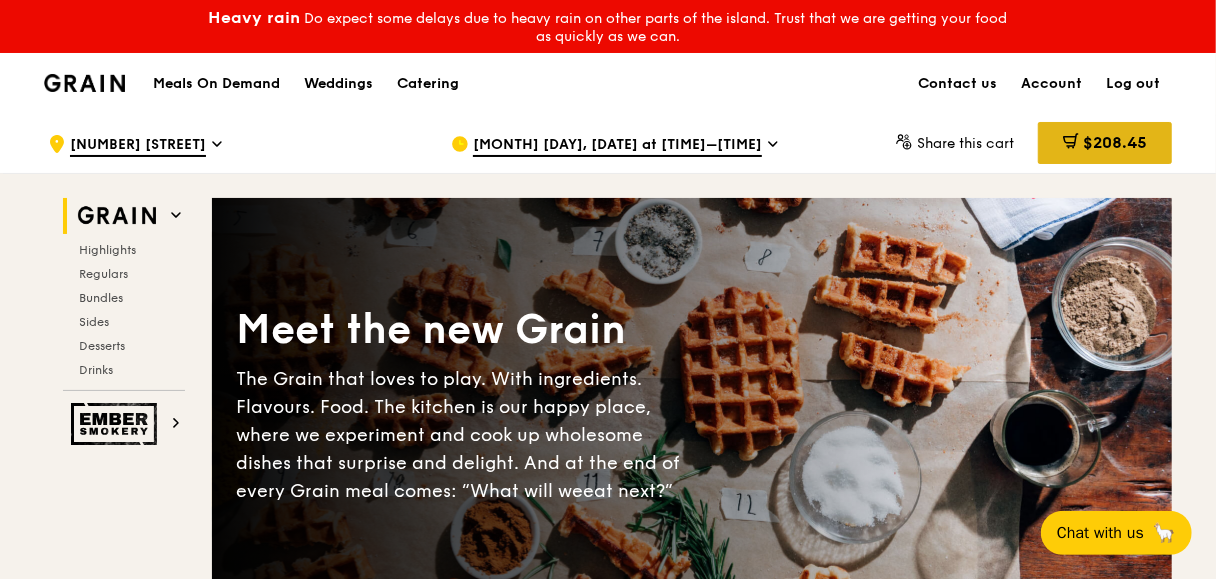 click on "[PRICE]" at bounding box center (1115, 142) 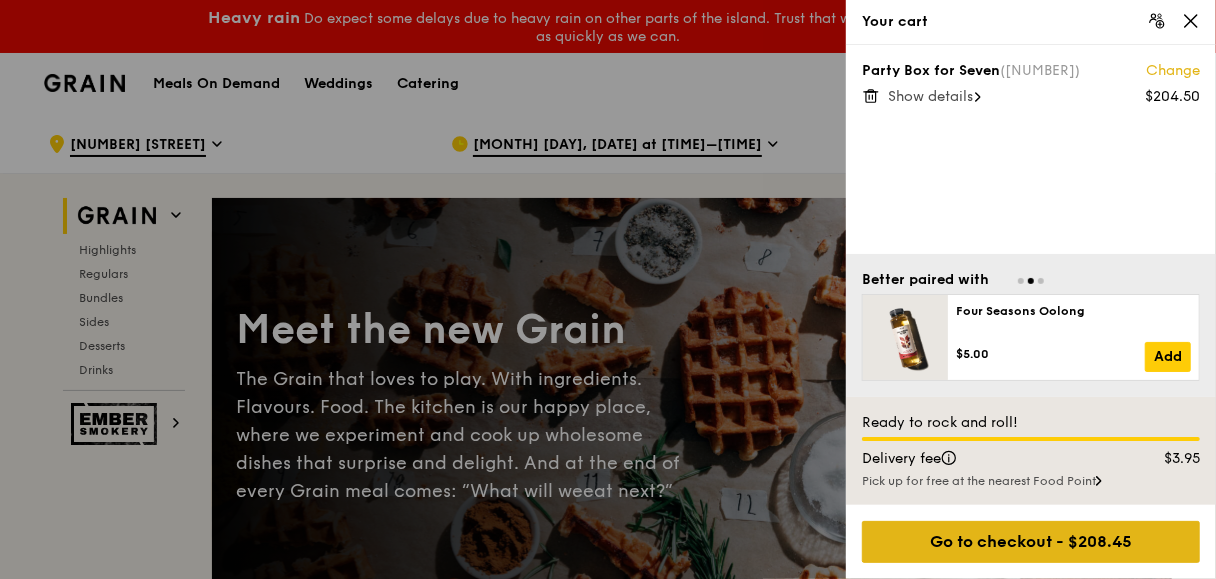 click on "Go to checkout - [PRICE]" at bounding box center (1031, 542) 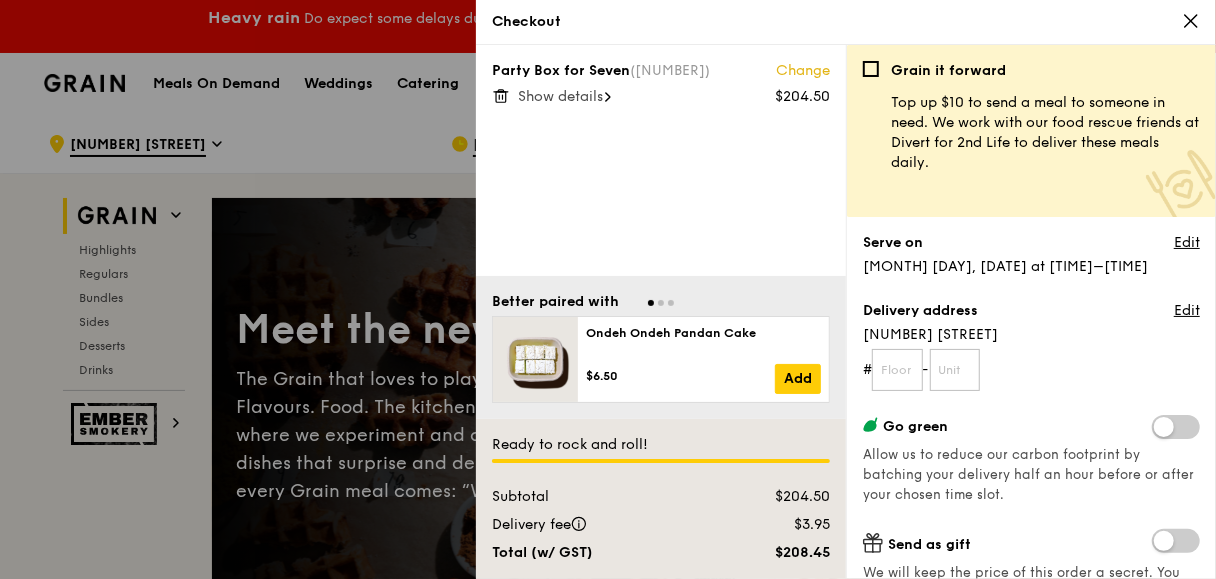 scroll, scrollTop: 266, scrollLeft: 0, axis: vertical 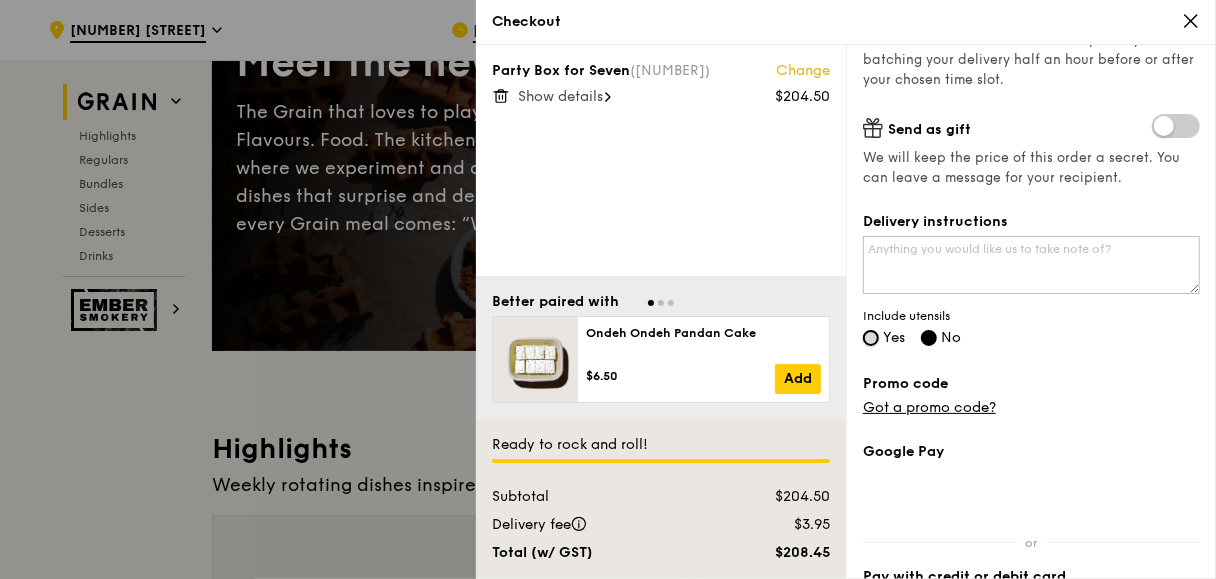 click on "Yes" at bounding box center [871, 338] 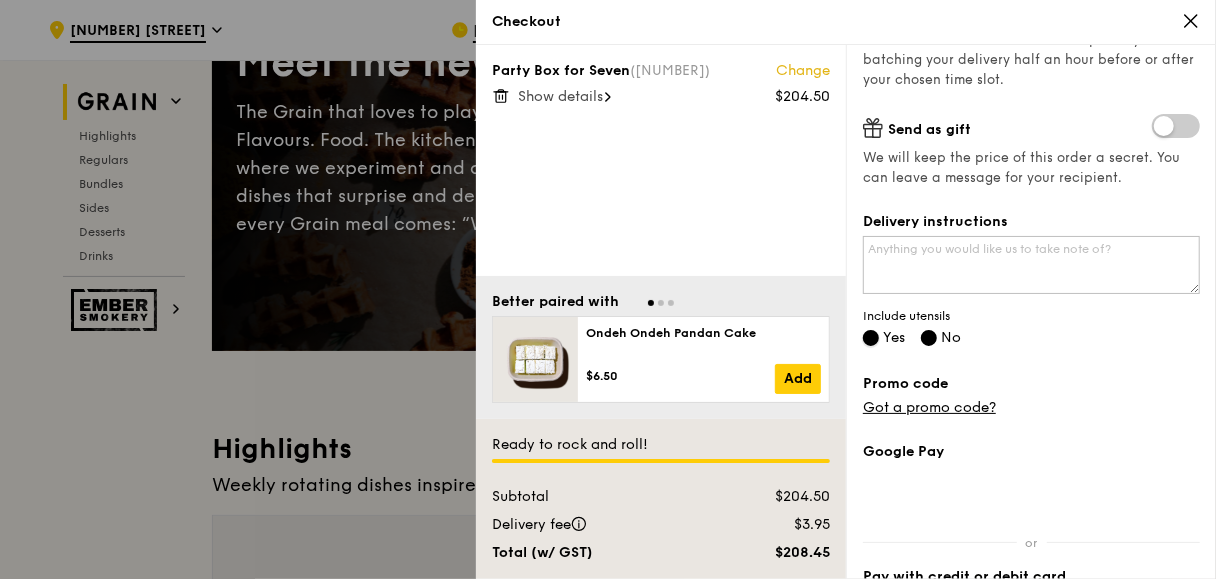 radio on "false" 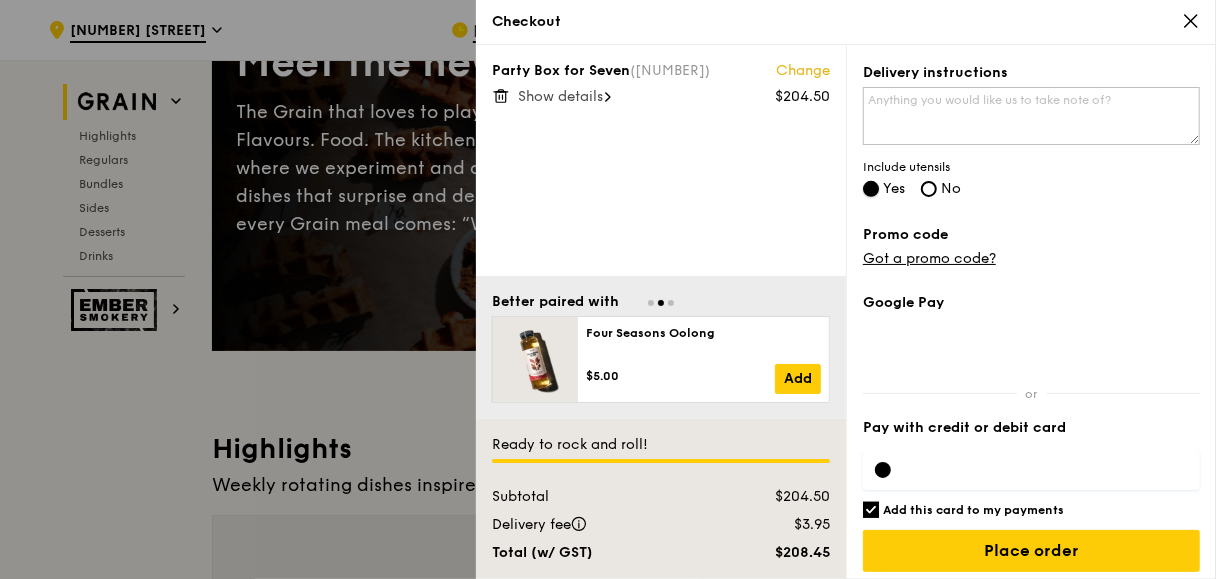 scroll, scrollTop: 573, scrollLeft: 0, axis: vertical 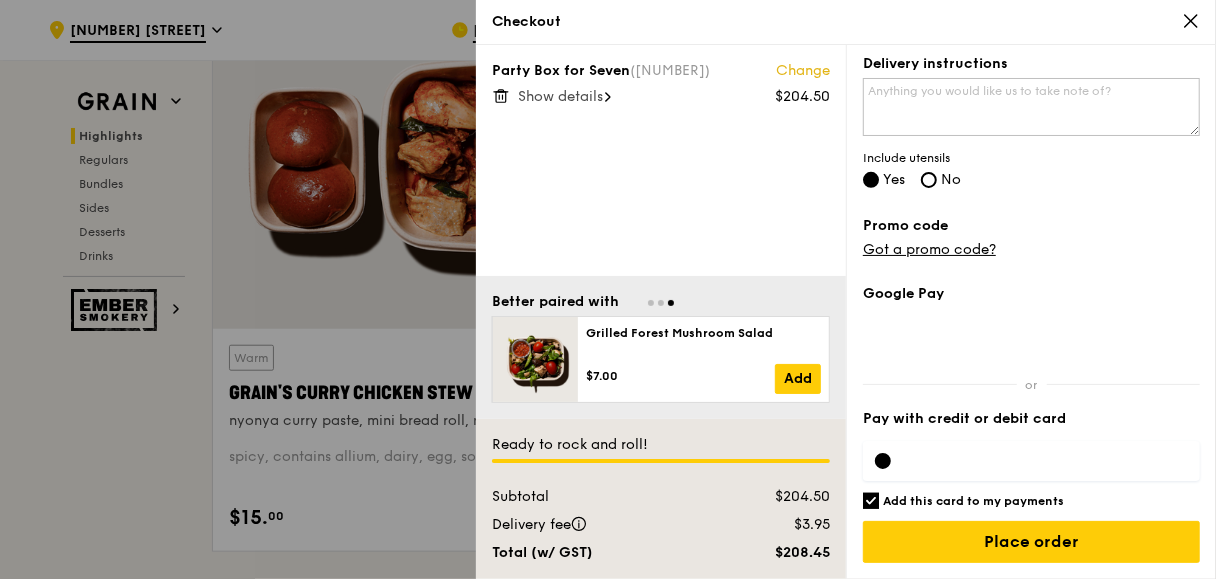 click on "Add this card to my payments" at bounding box center [871, 501] 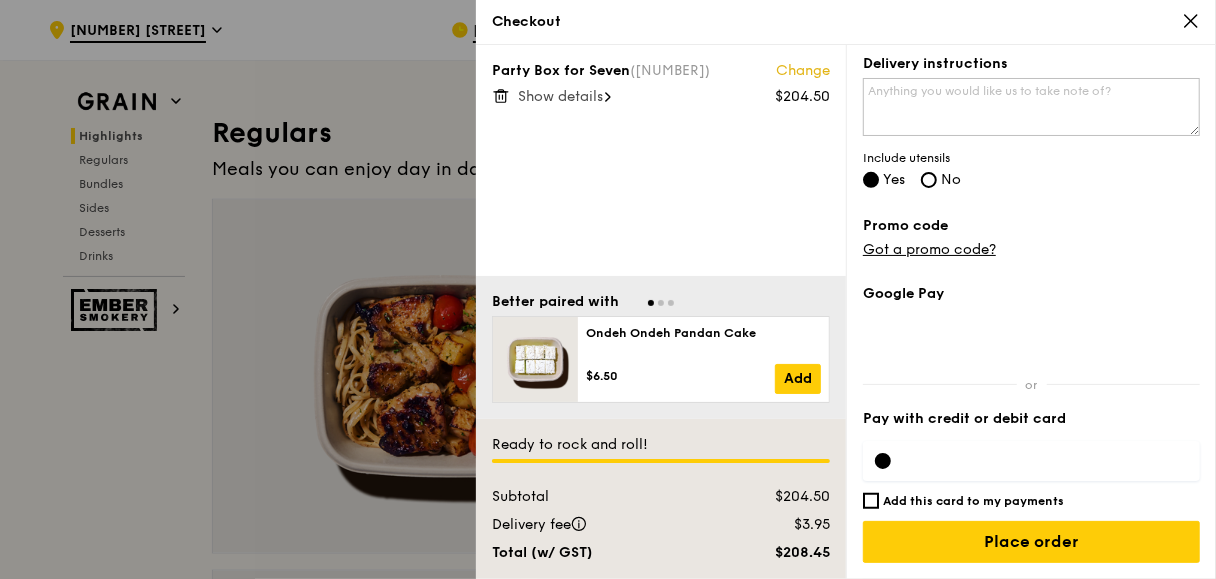 scroll, scrollTop: 1313, scrollLeft: 0, axis: vertical 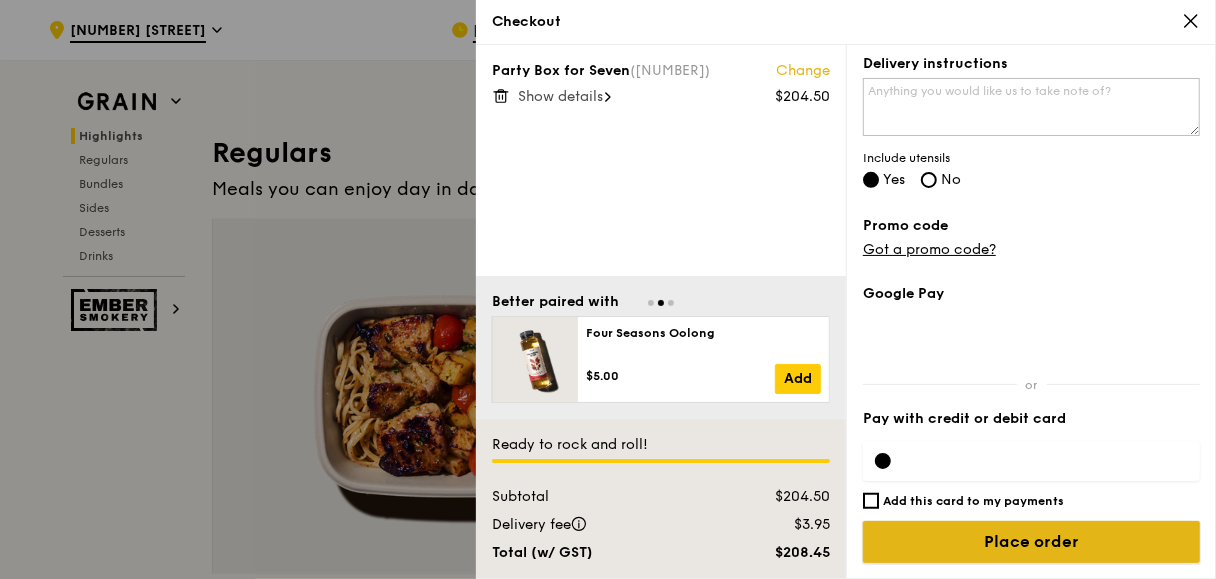 click on "Place order" at bounding box center (1031, 542) 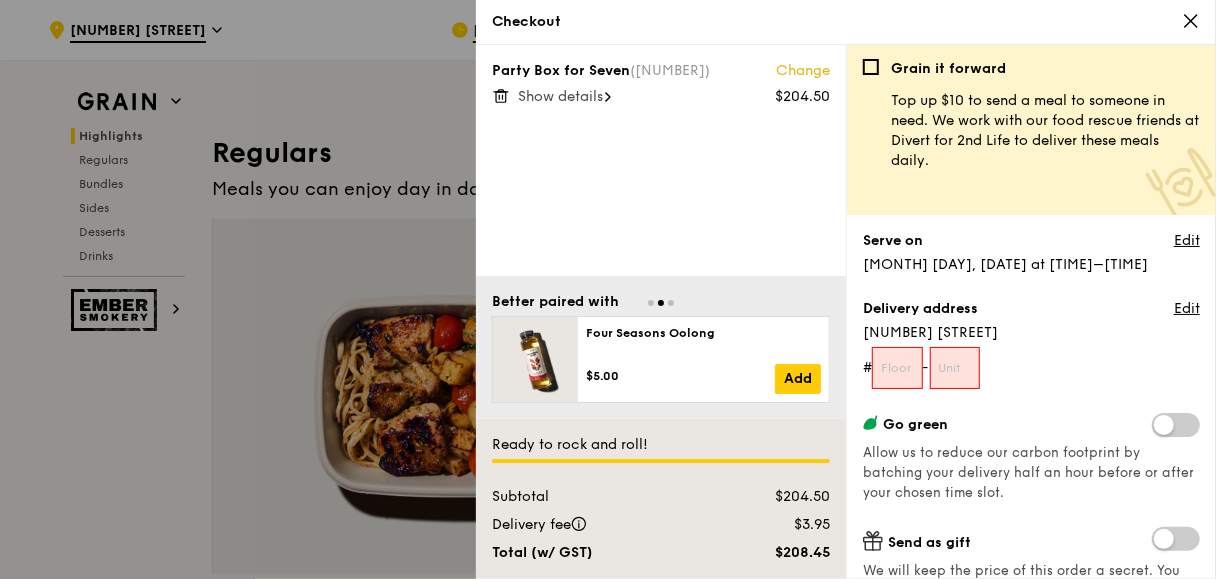scroll, scrollTop: 0, scrollLeft: 0, axis: both 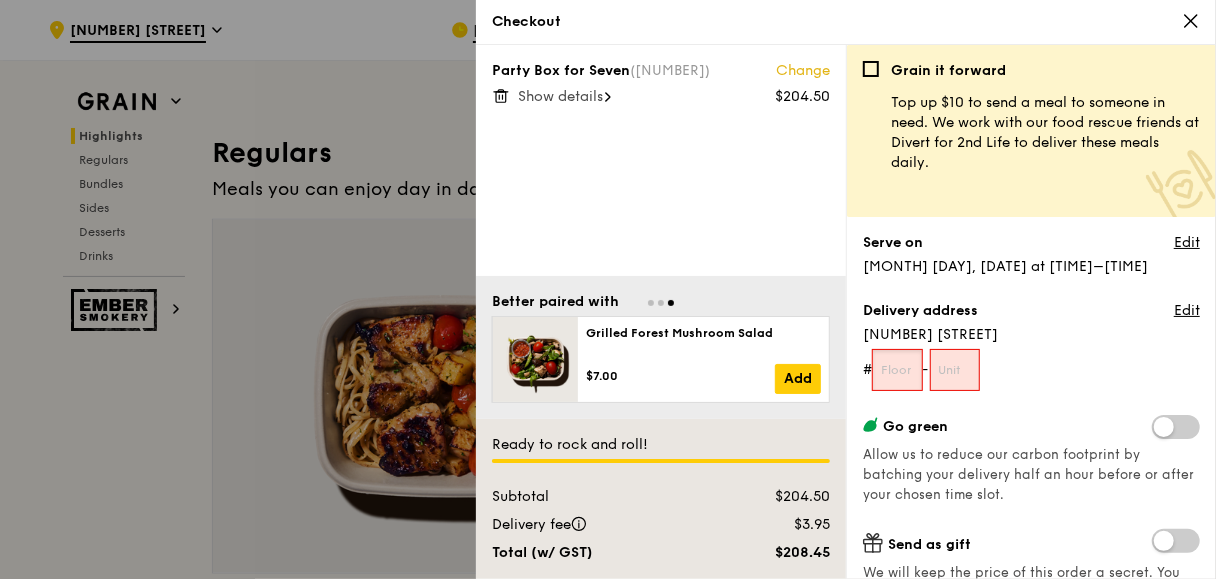 click at bounding box center (897, 370) 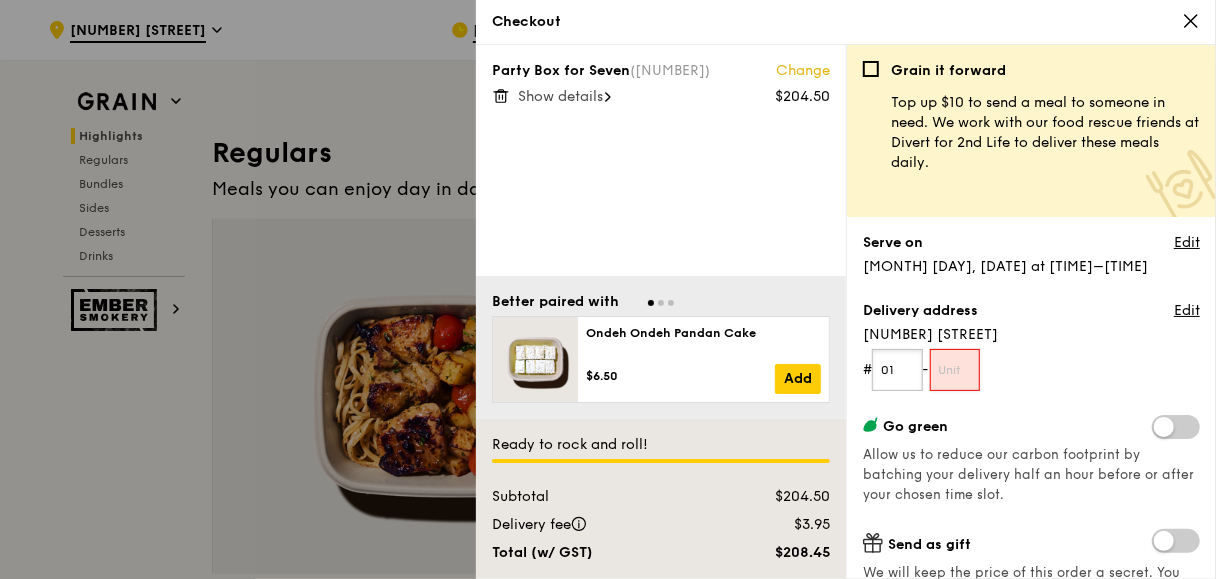 type on "01" 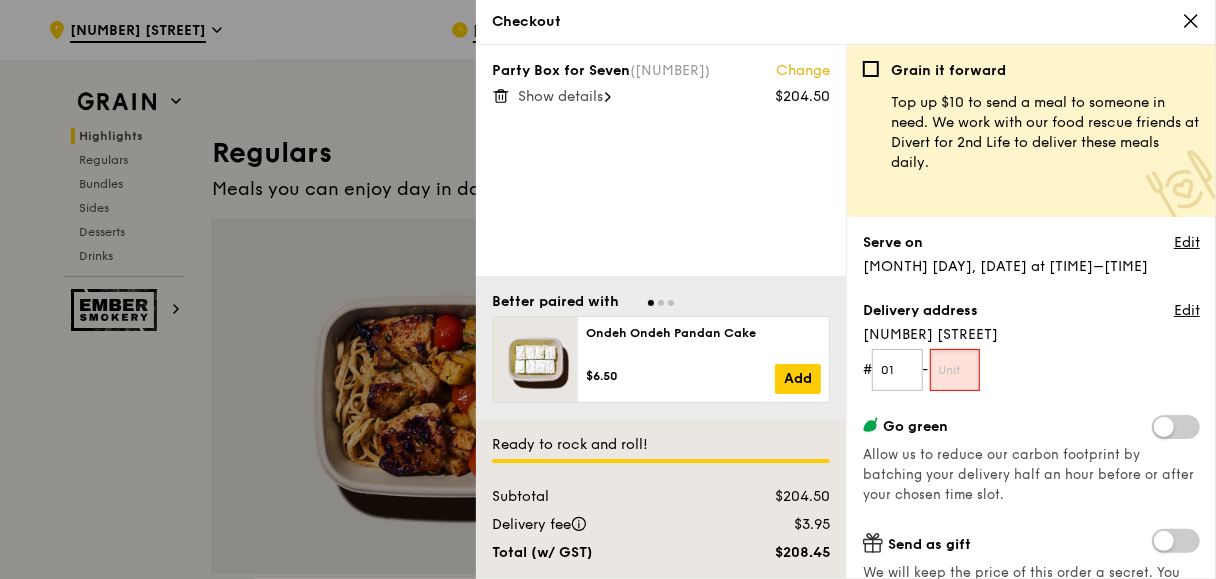 click at bounding box center [955, 370] 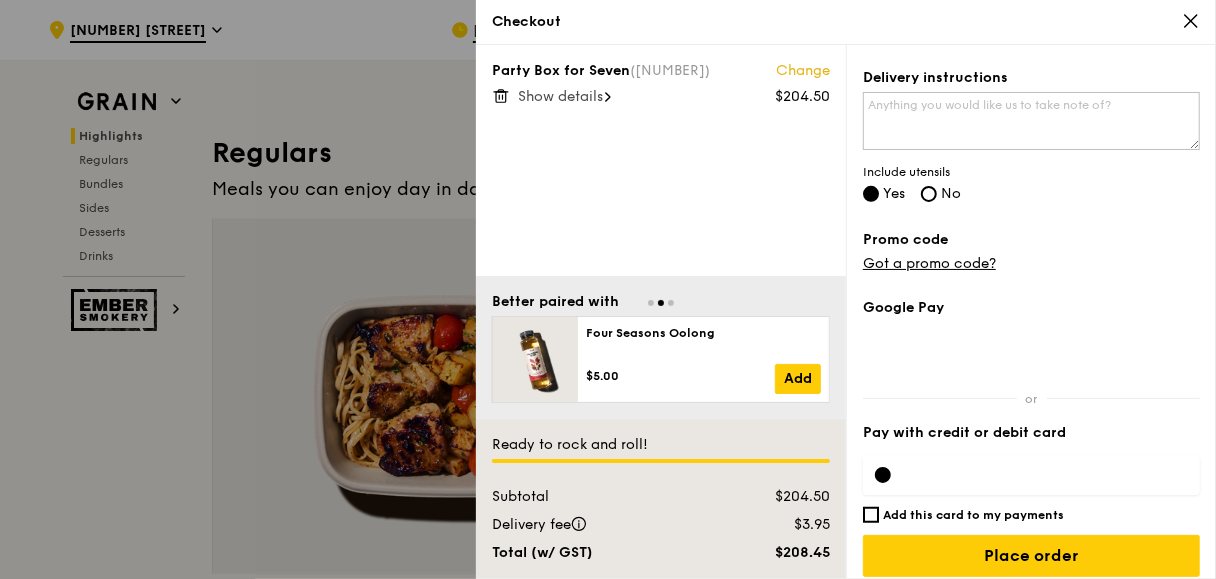 scroll, scrollTop: 573, scrollLeft: 0, axis: vertical 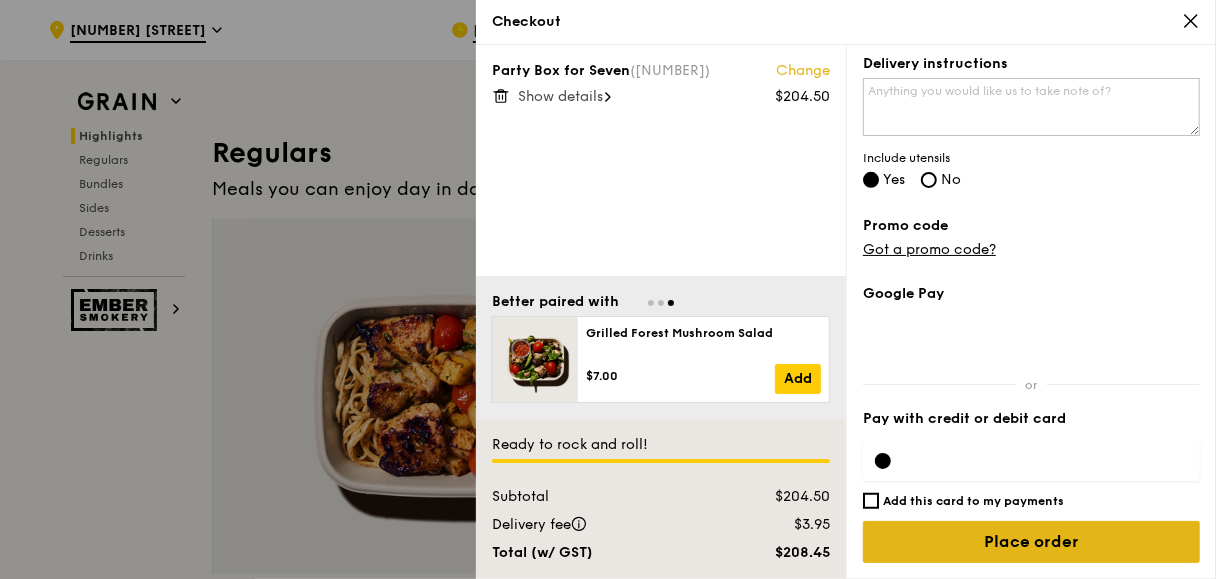 type on "01" 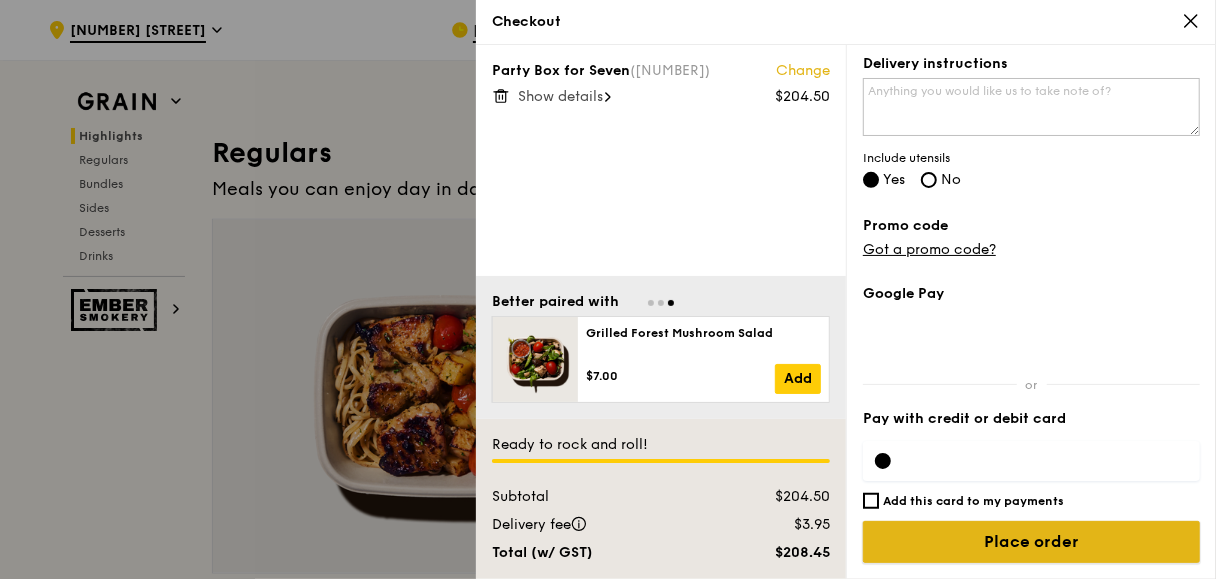 click on "Place order" at bounding box center [1031, 542] 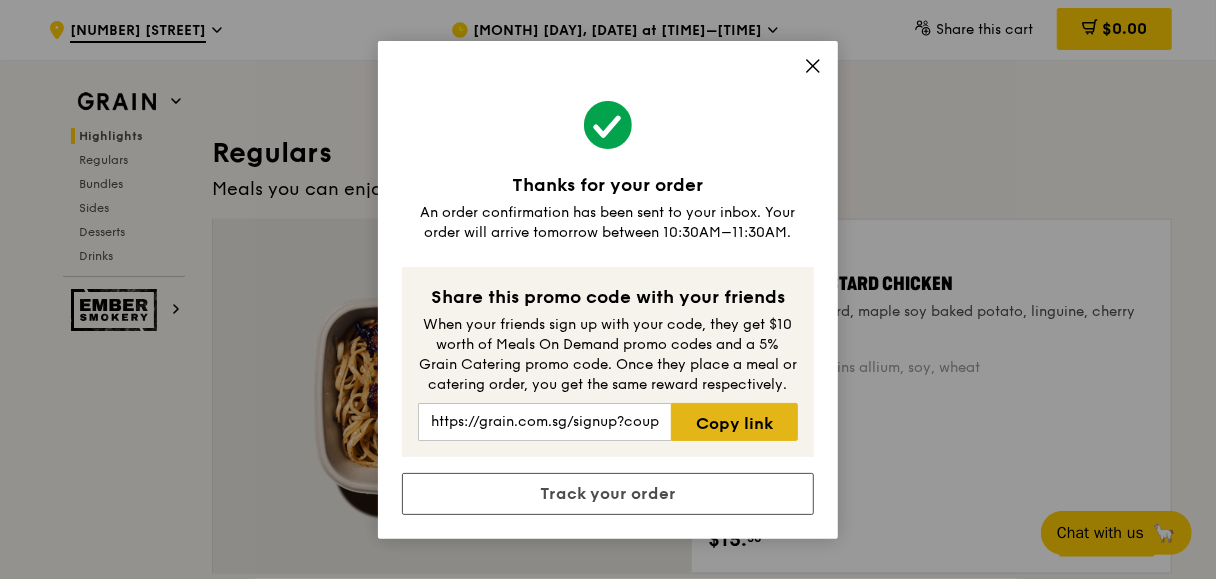 click on "Copy link" at bounding box center [734, 422] 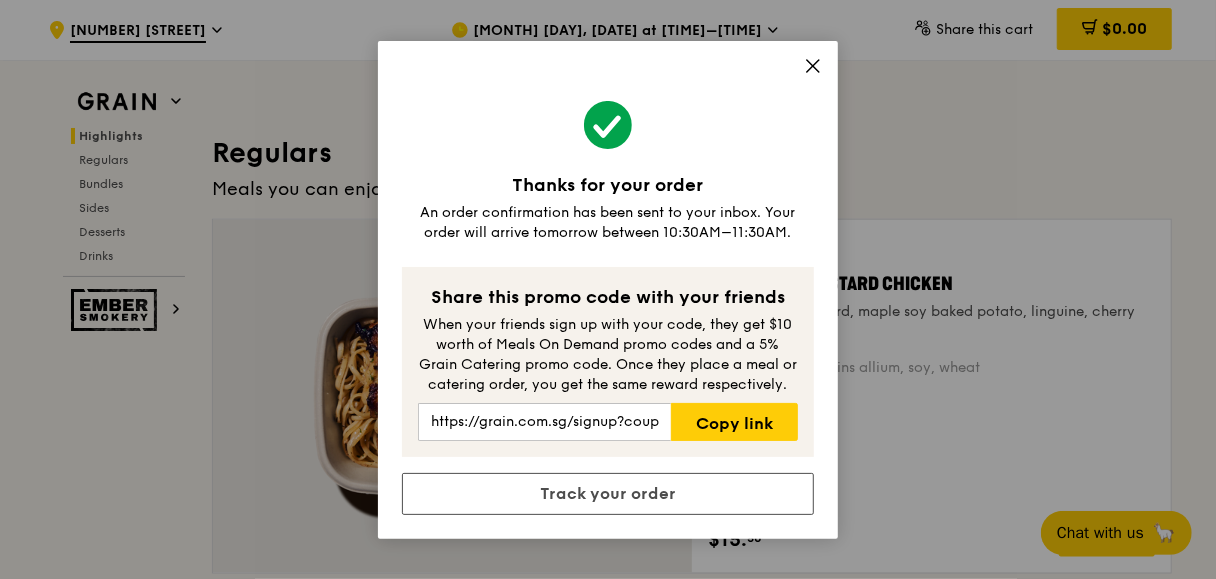 click 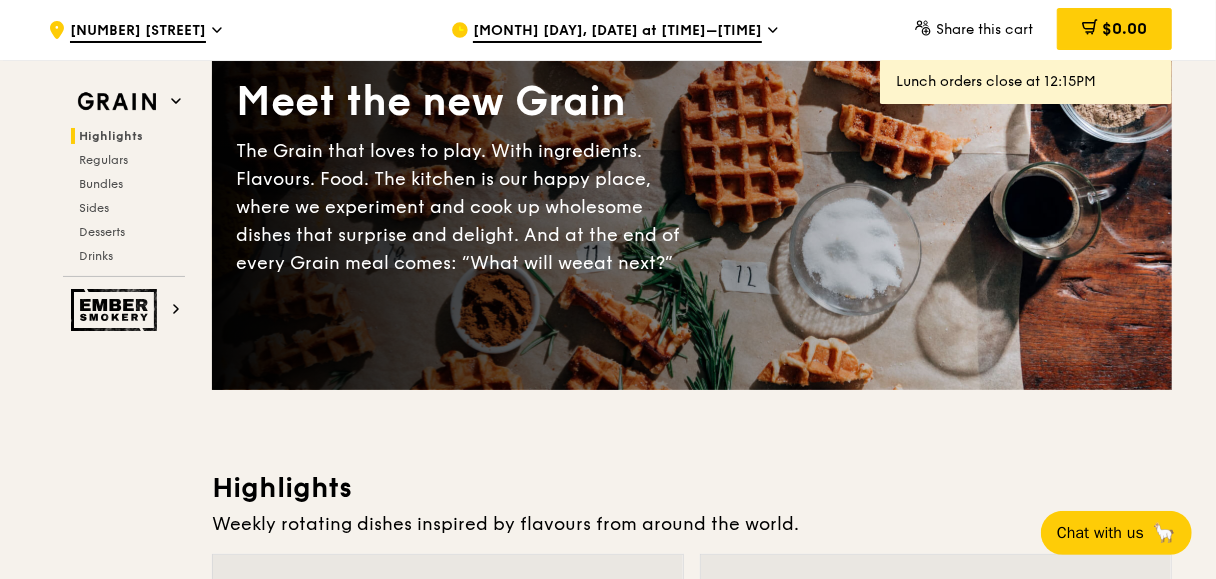 scroll, scrollTop: 0, scrollLeft: 0, axis: both 